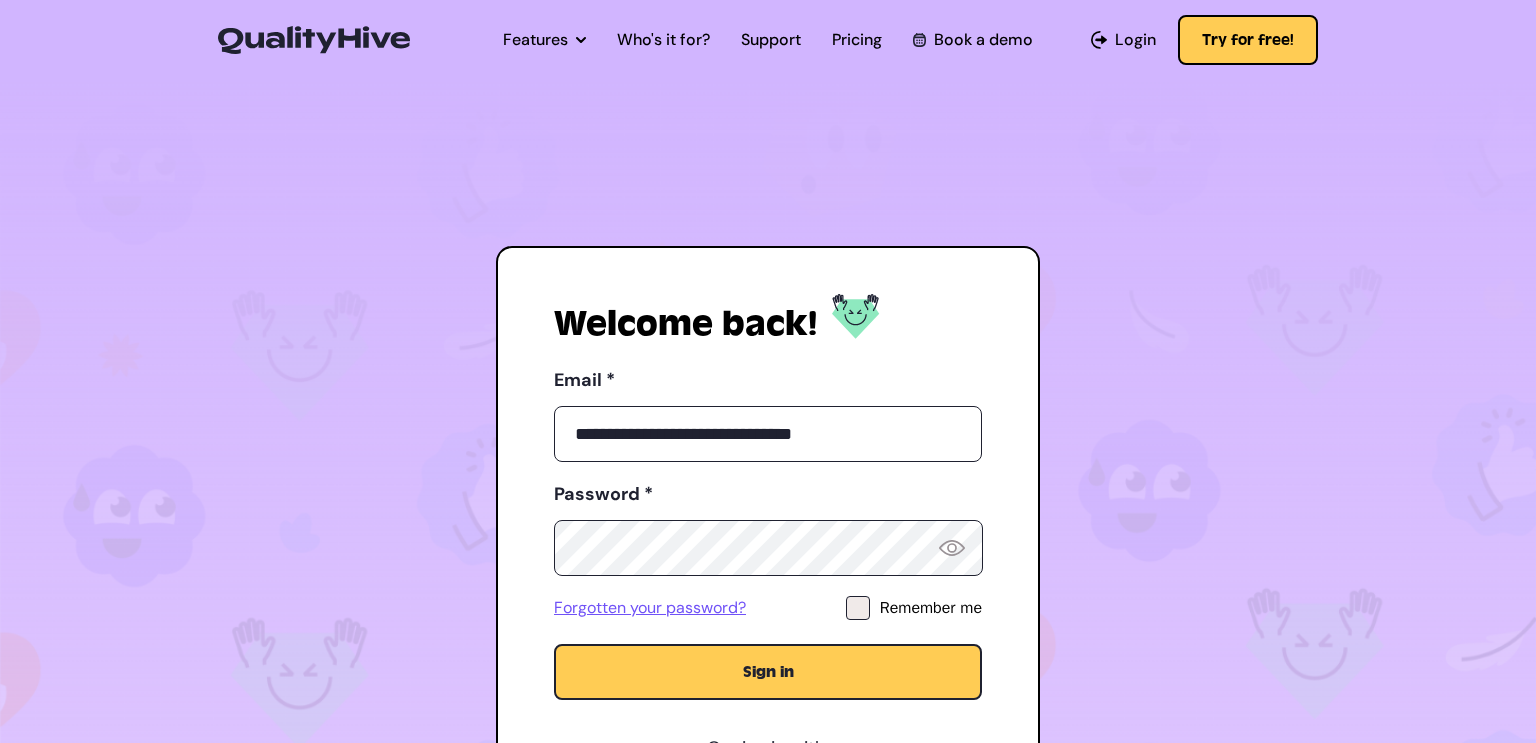 scroll, scrollTop: 0, scrollLeft: 0, axis: both 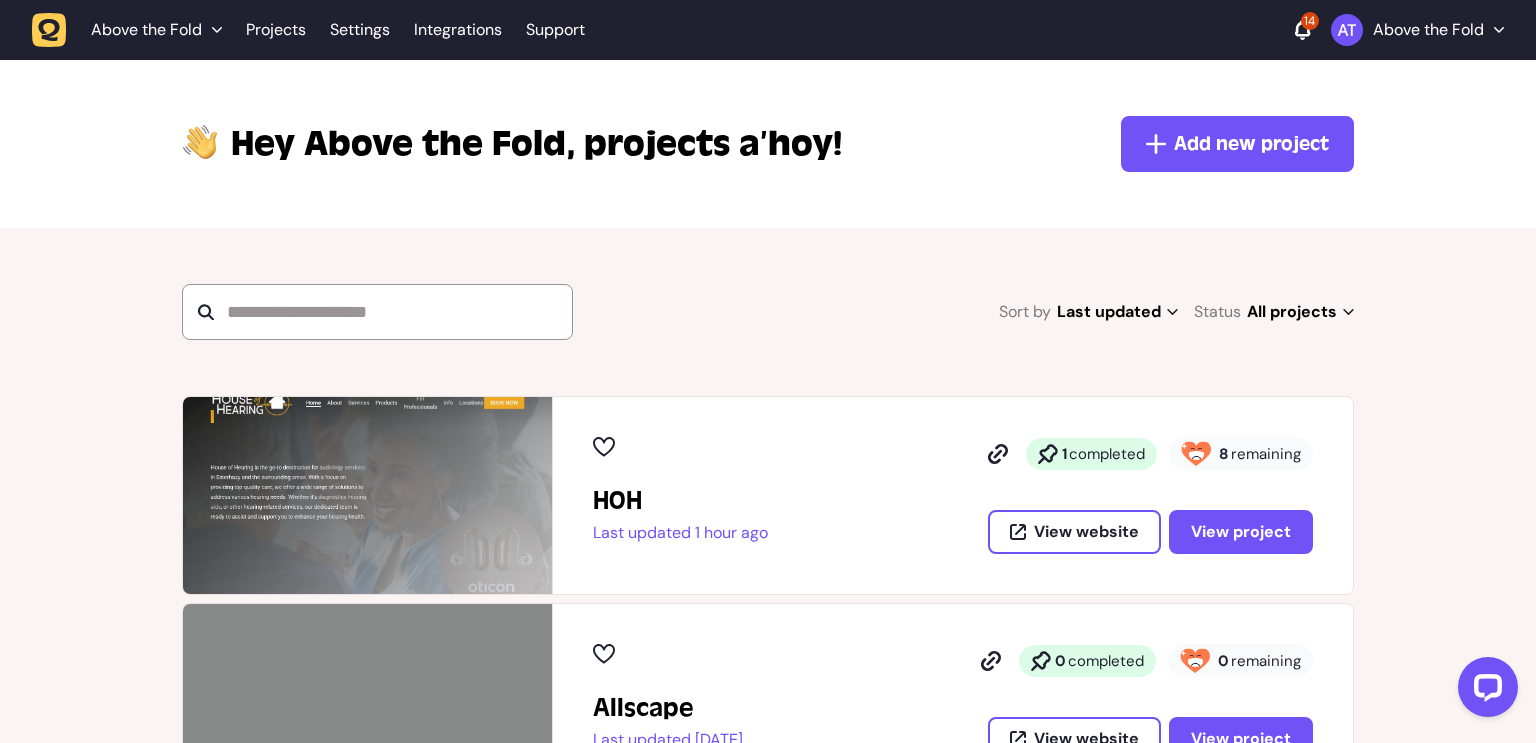 click on "HOH  Last updated 1 hour ago 1  completed 8  remaining  View website View project" 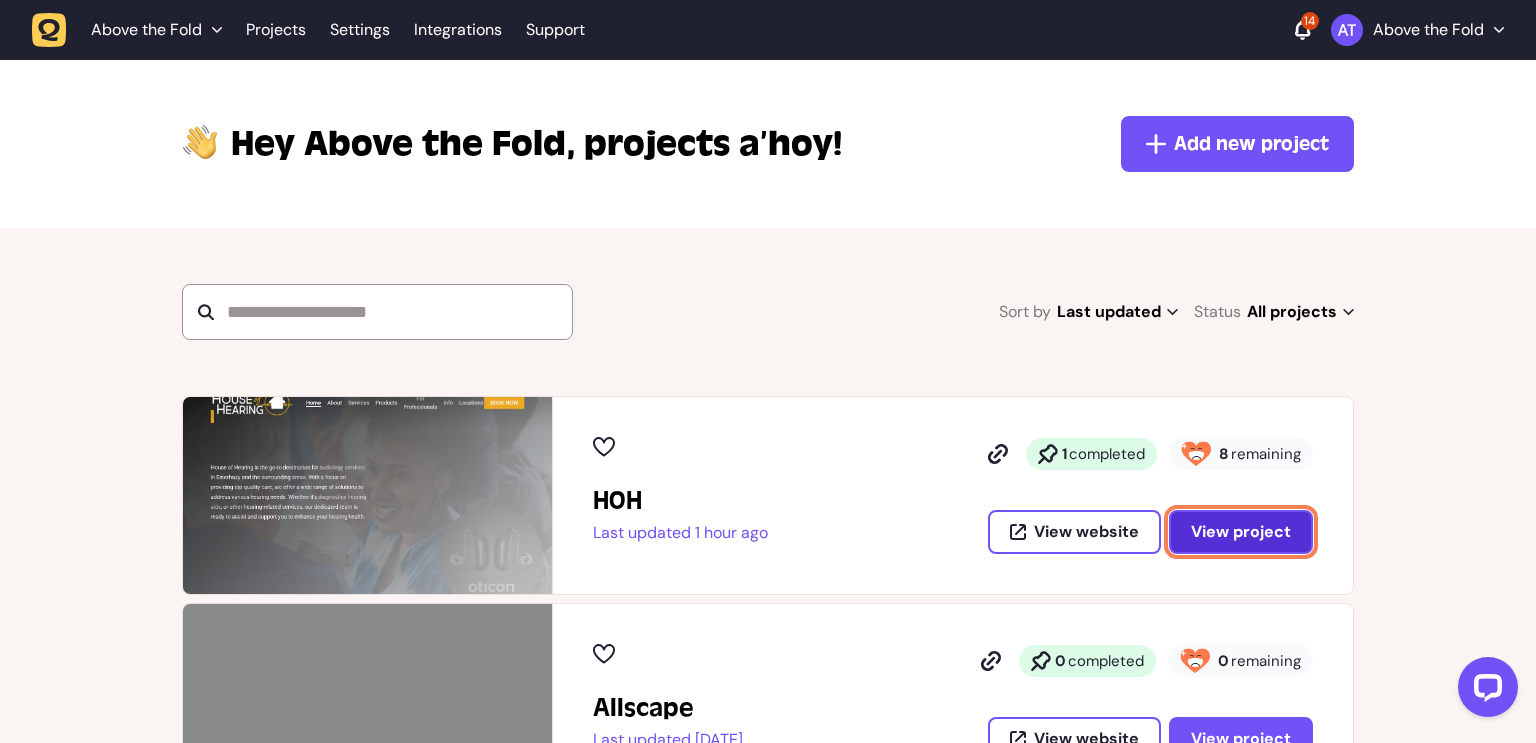 click on "View project" 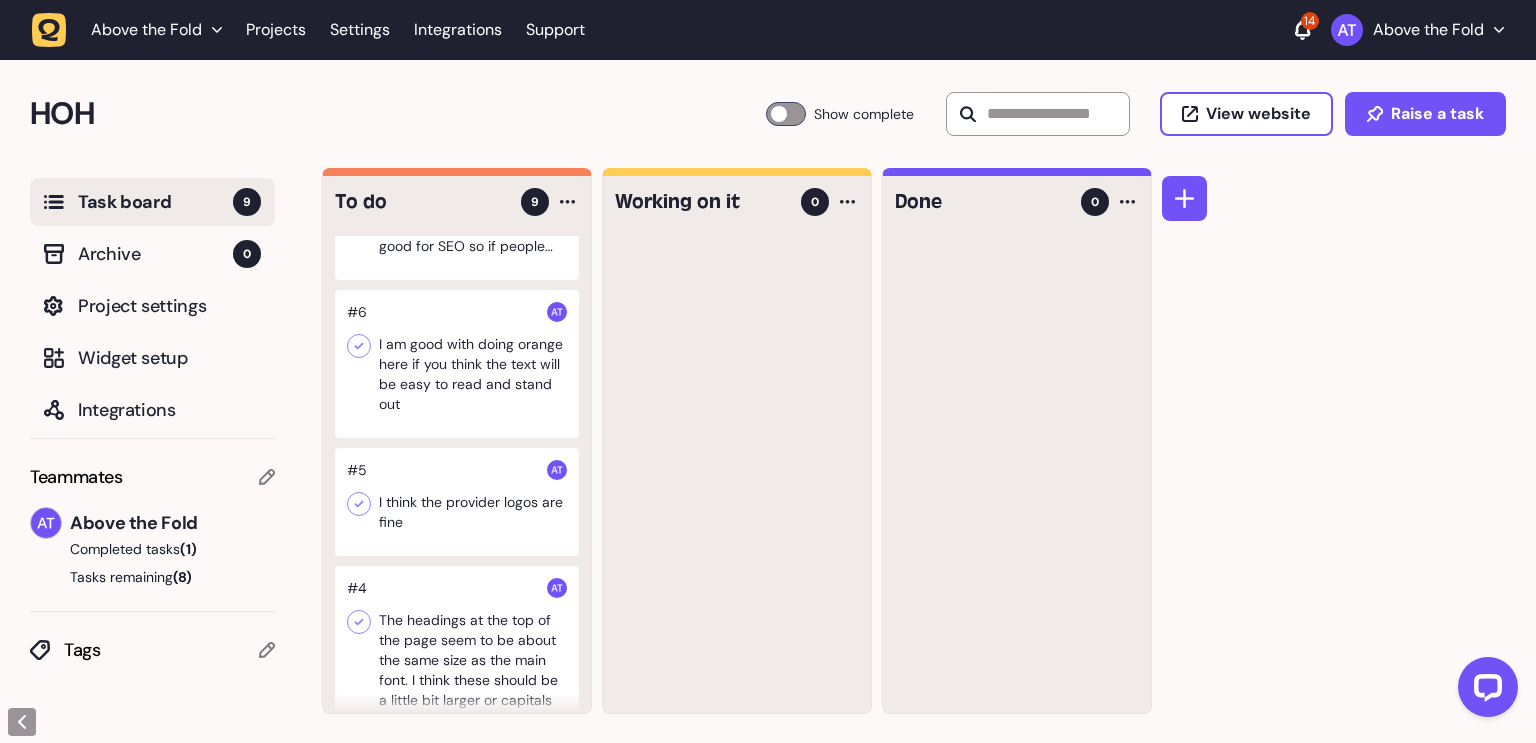 scroll, scrollTop: 1030, scrollLeft: 0, axis: vertical 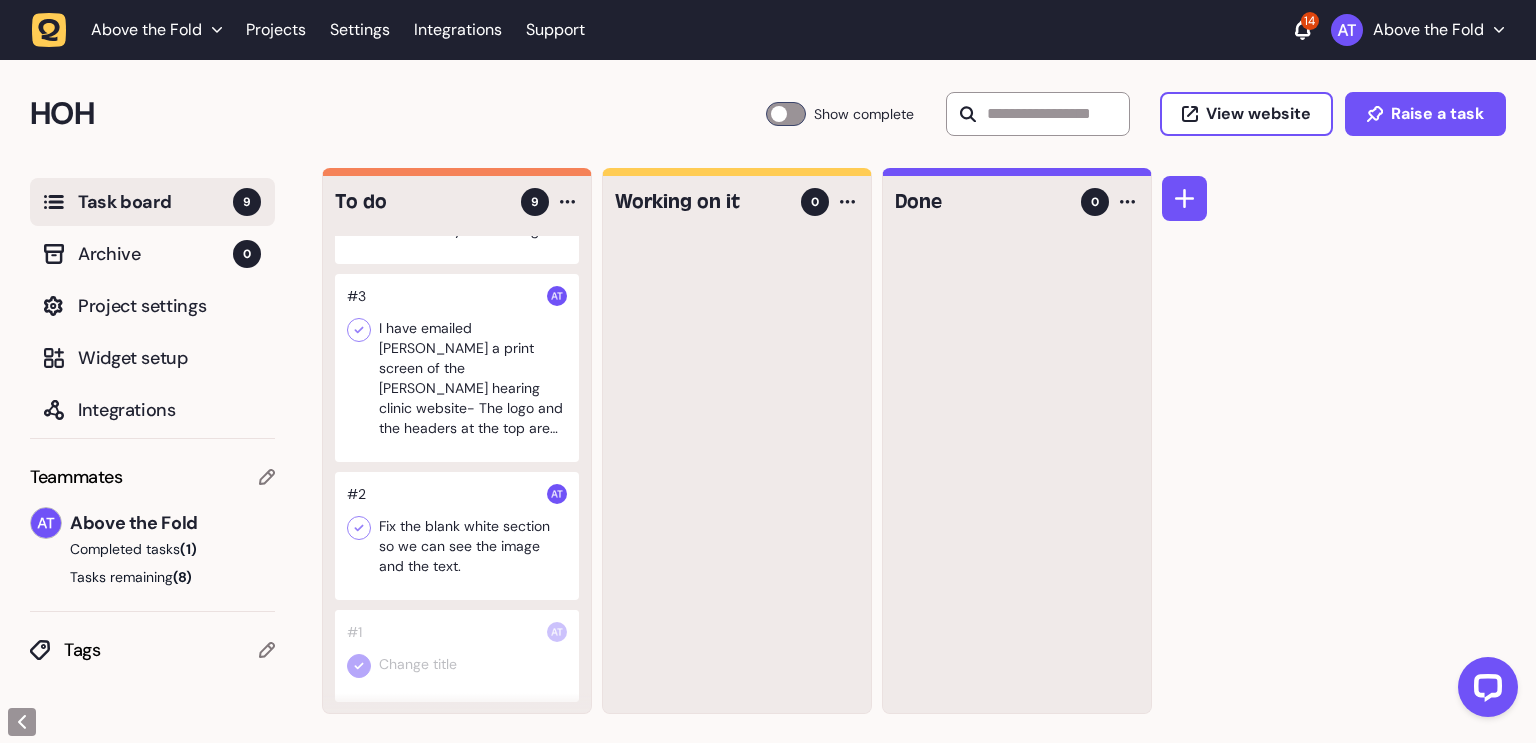 click 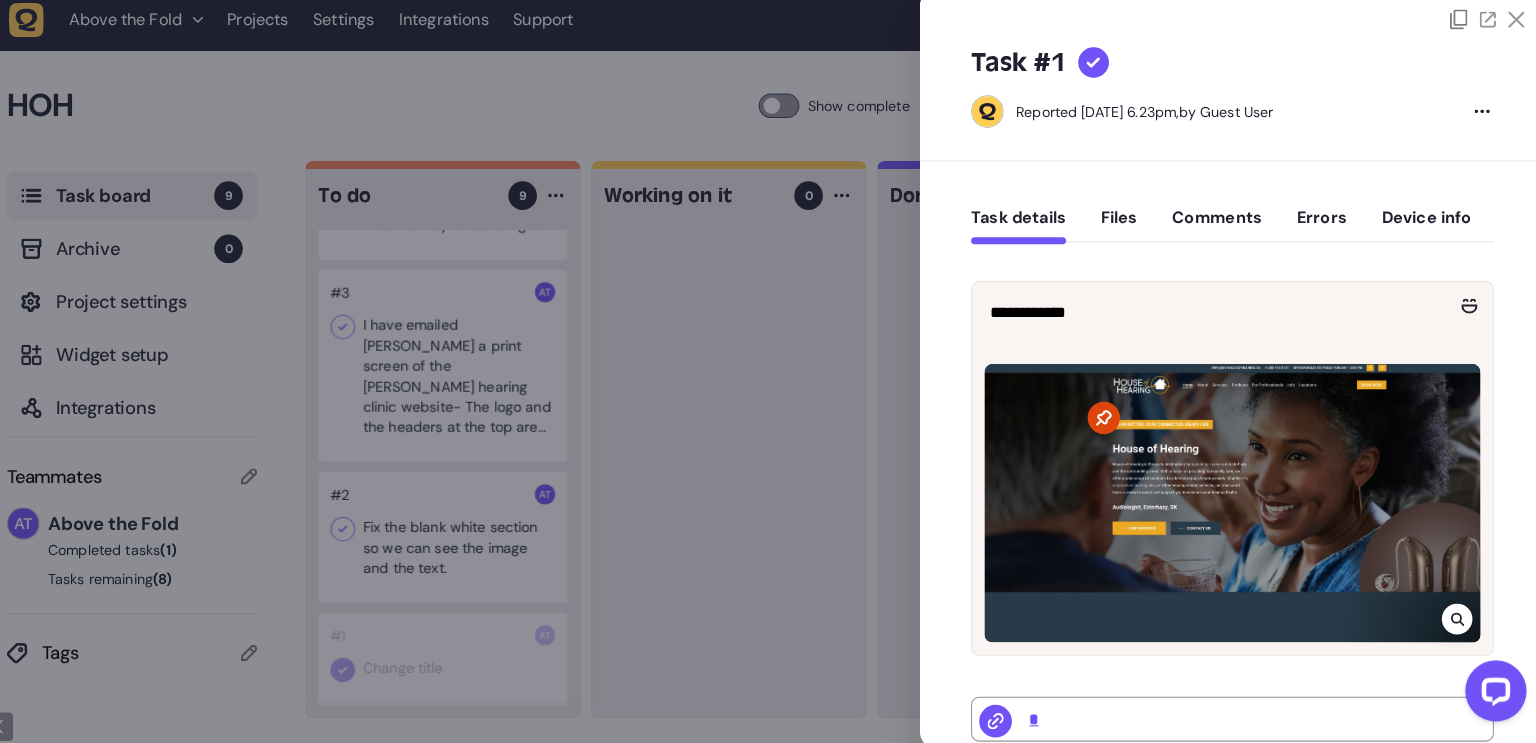 scroll, scrollTop: 0, scrollLeft: 0, axis: both 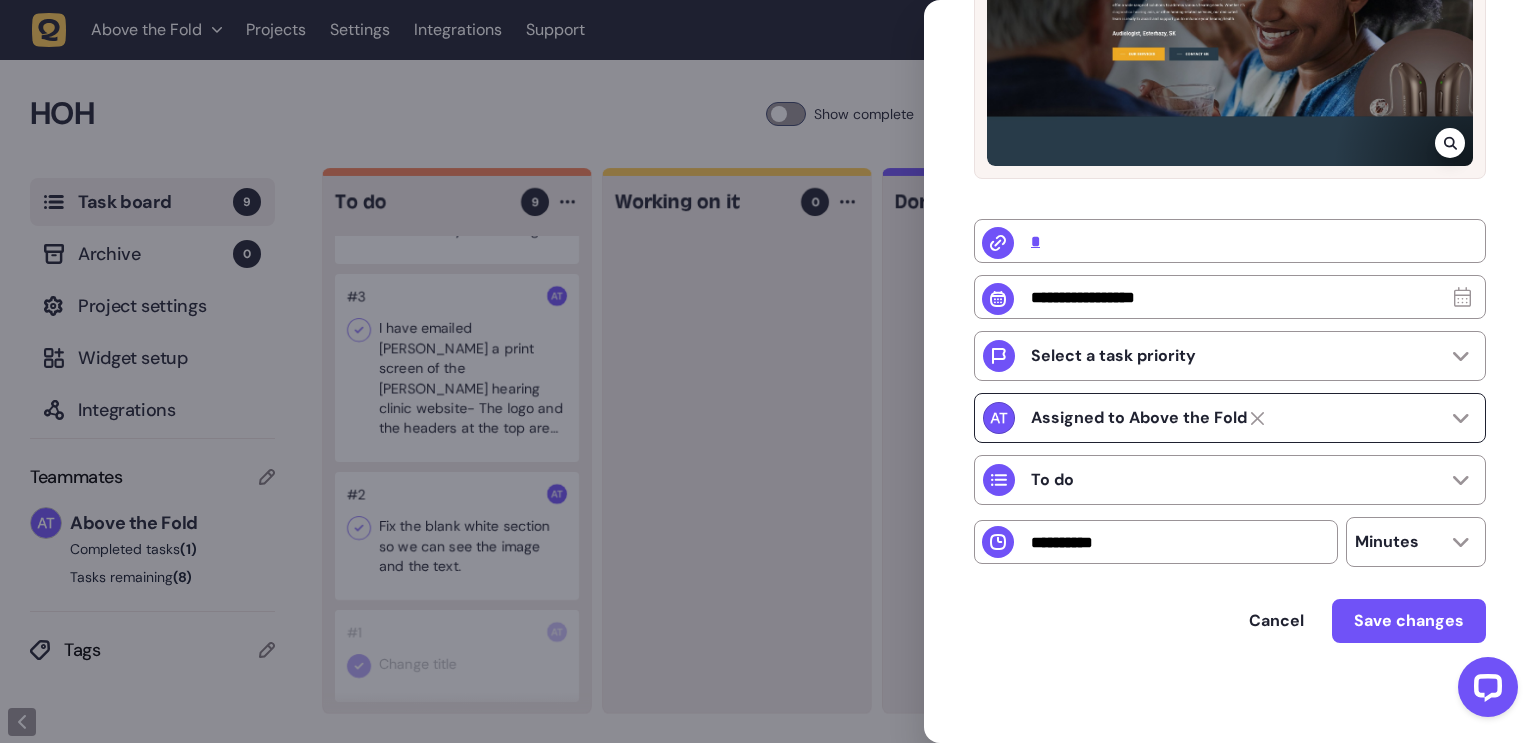 click 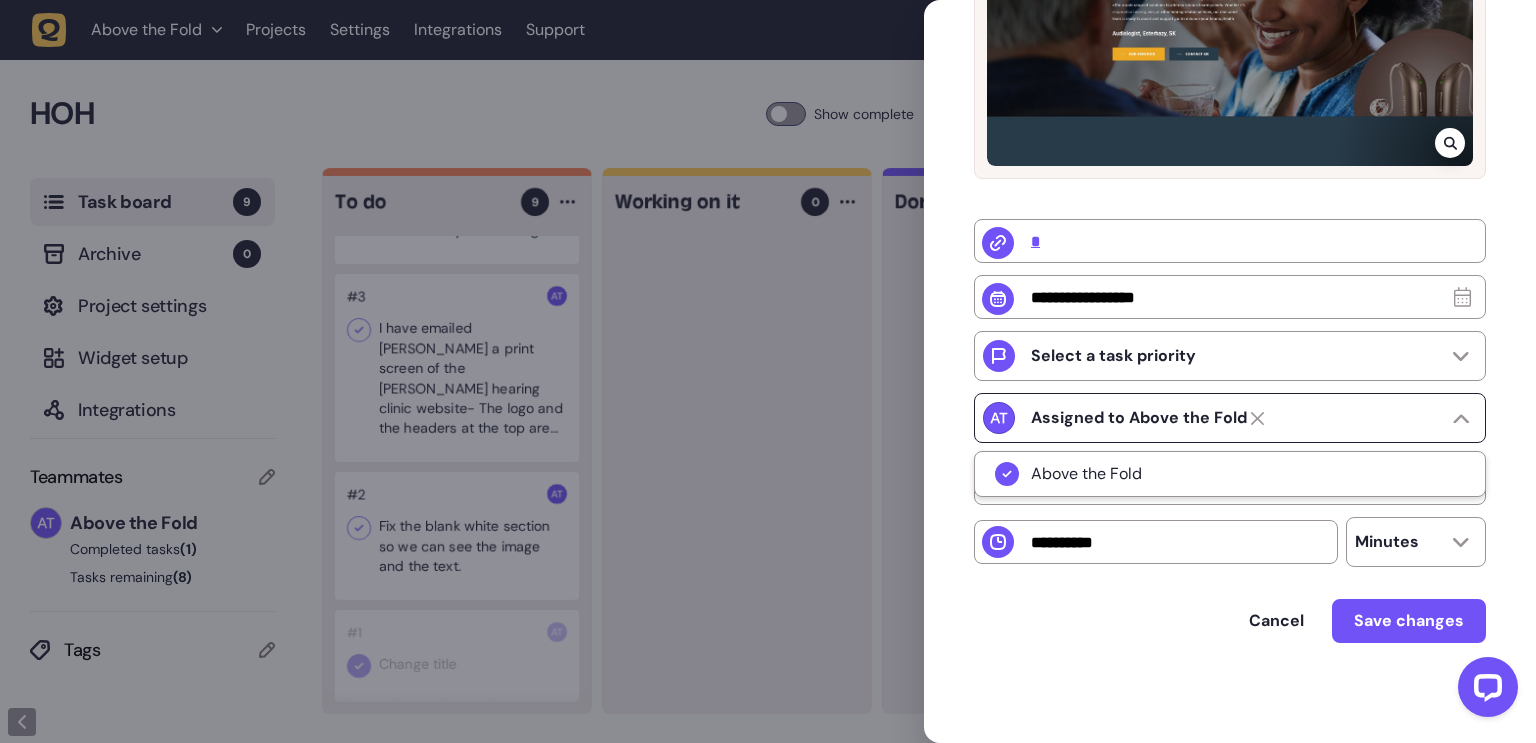 click 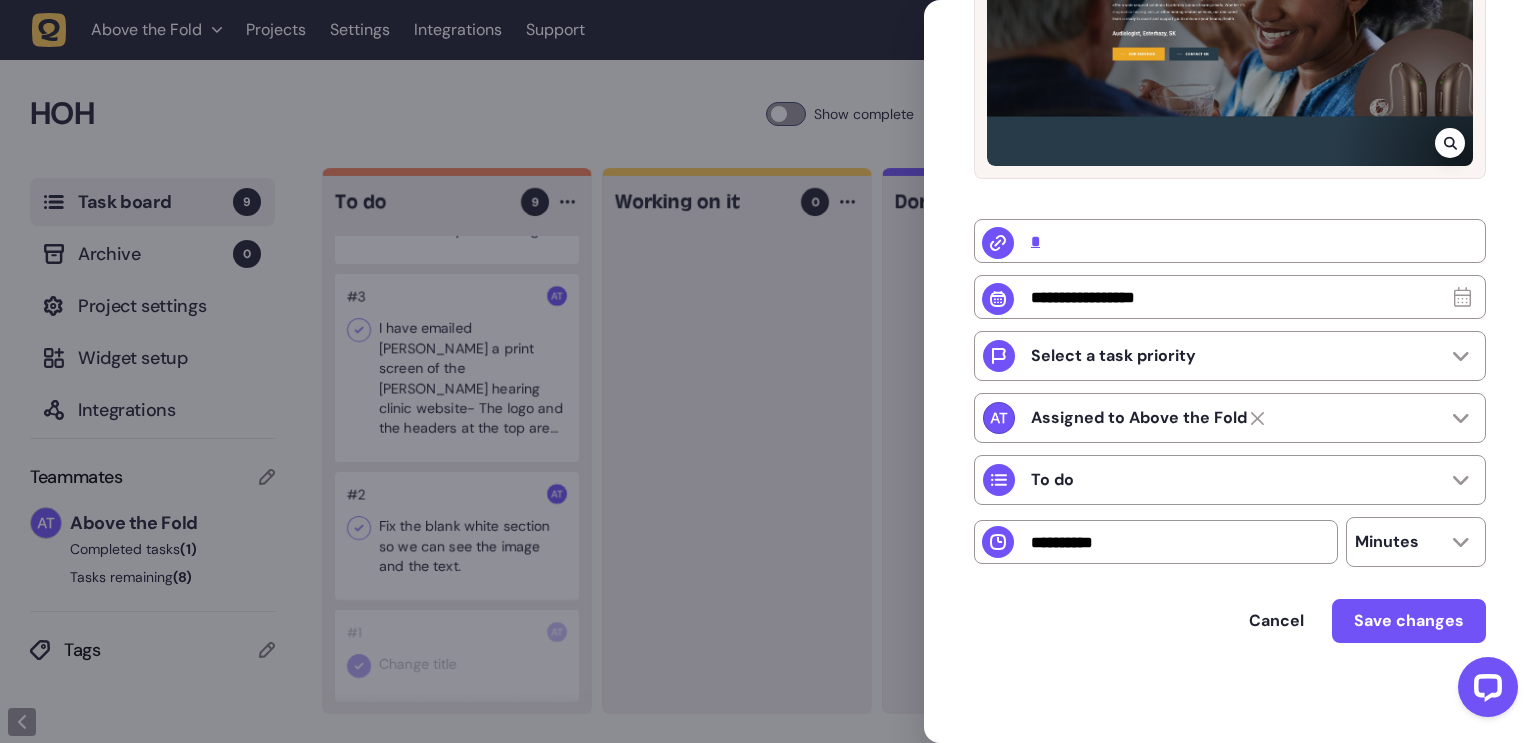 click on "**********" 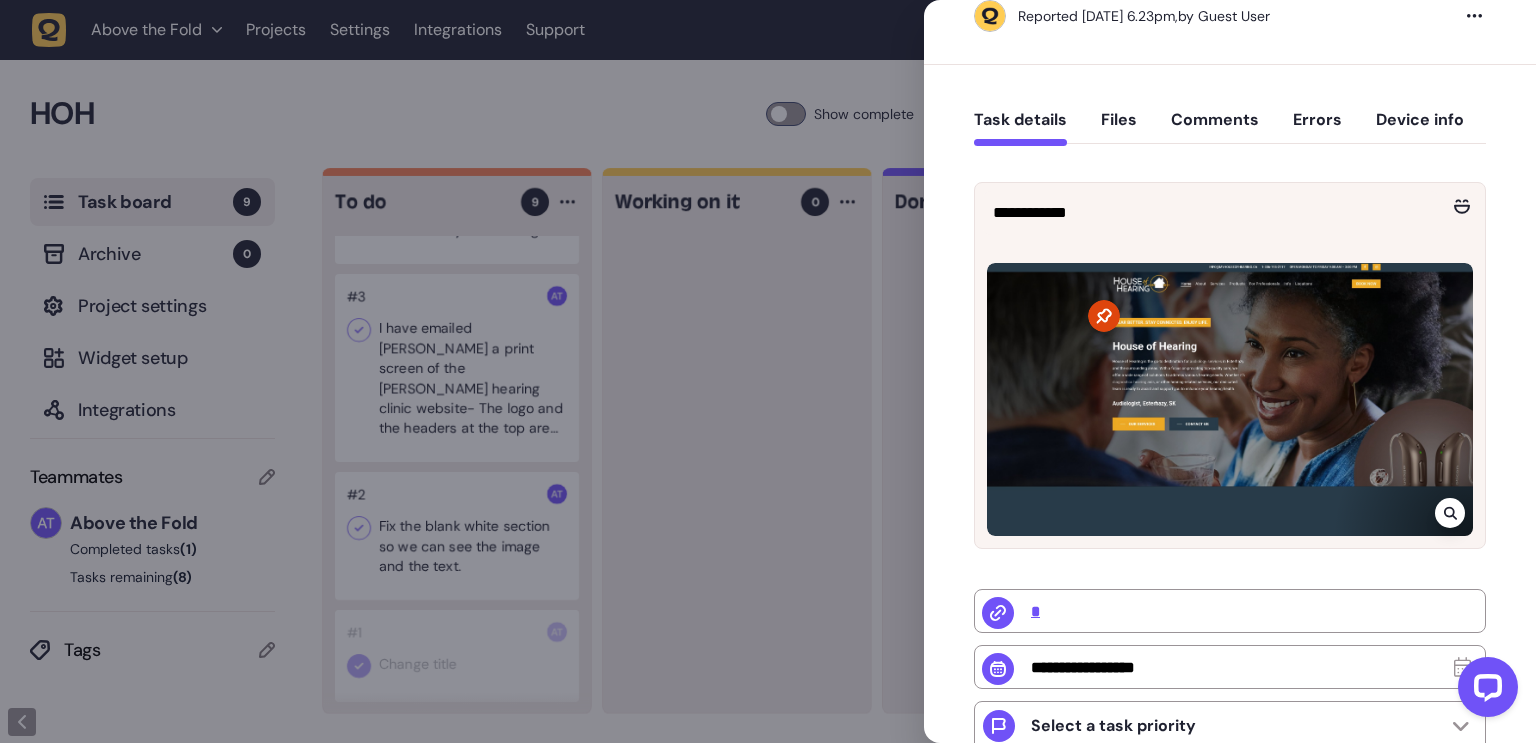 scroll, scrollTop: 0, scrollLeft: 0, axis: both 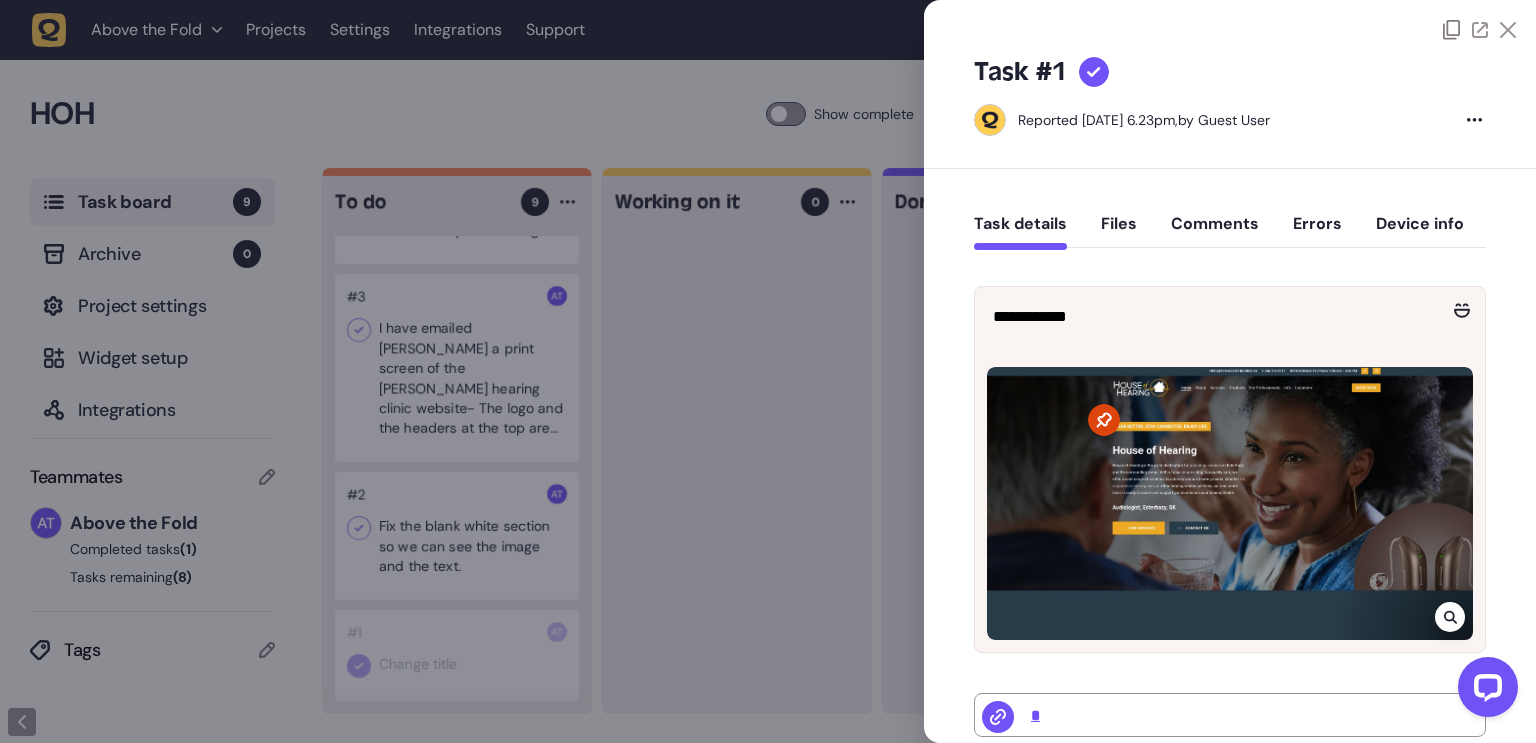 click 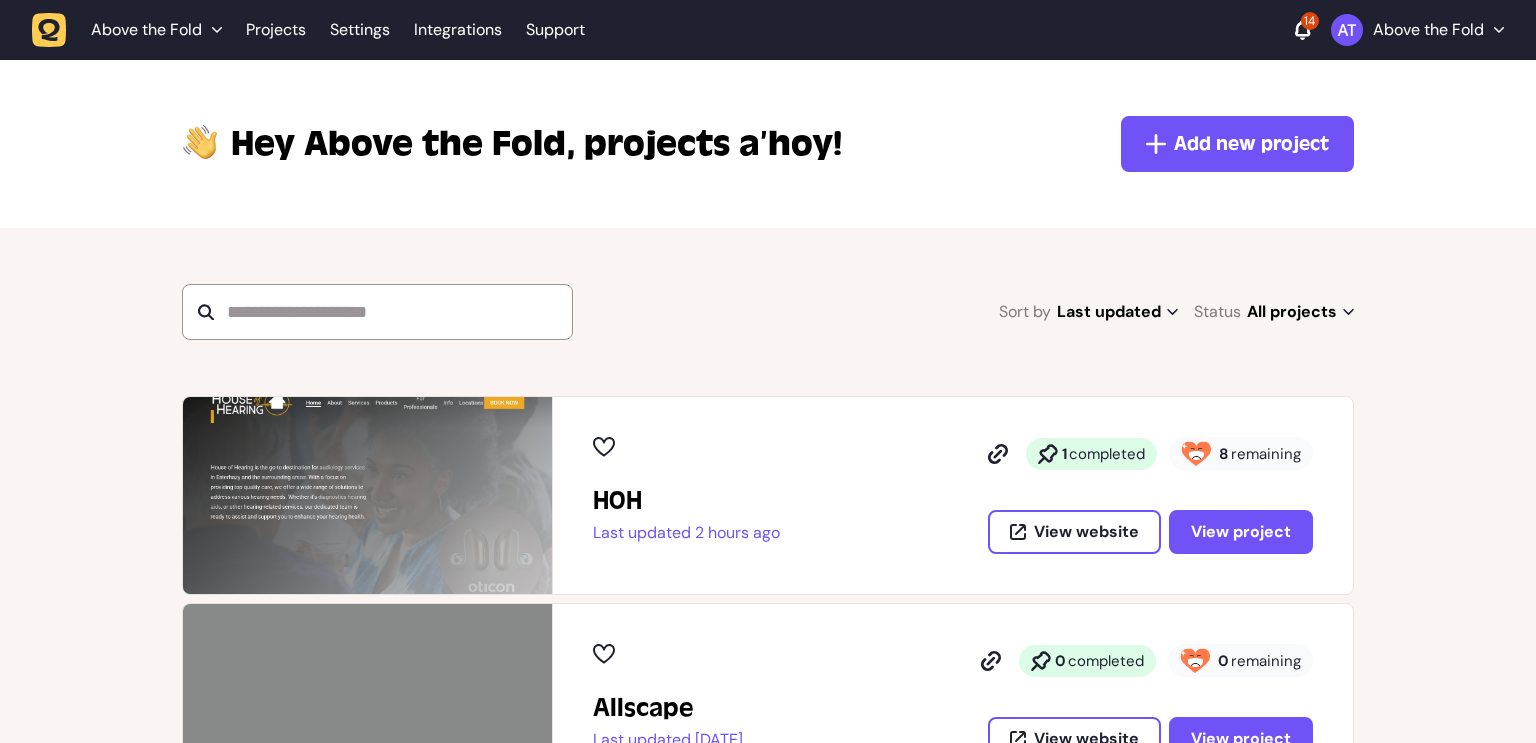 scroll, scrollTop: 0, scrollLeft: 0, axis: both 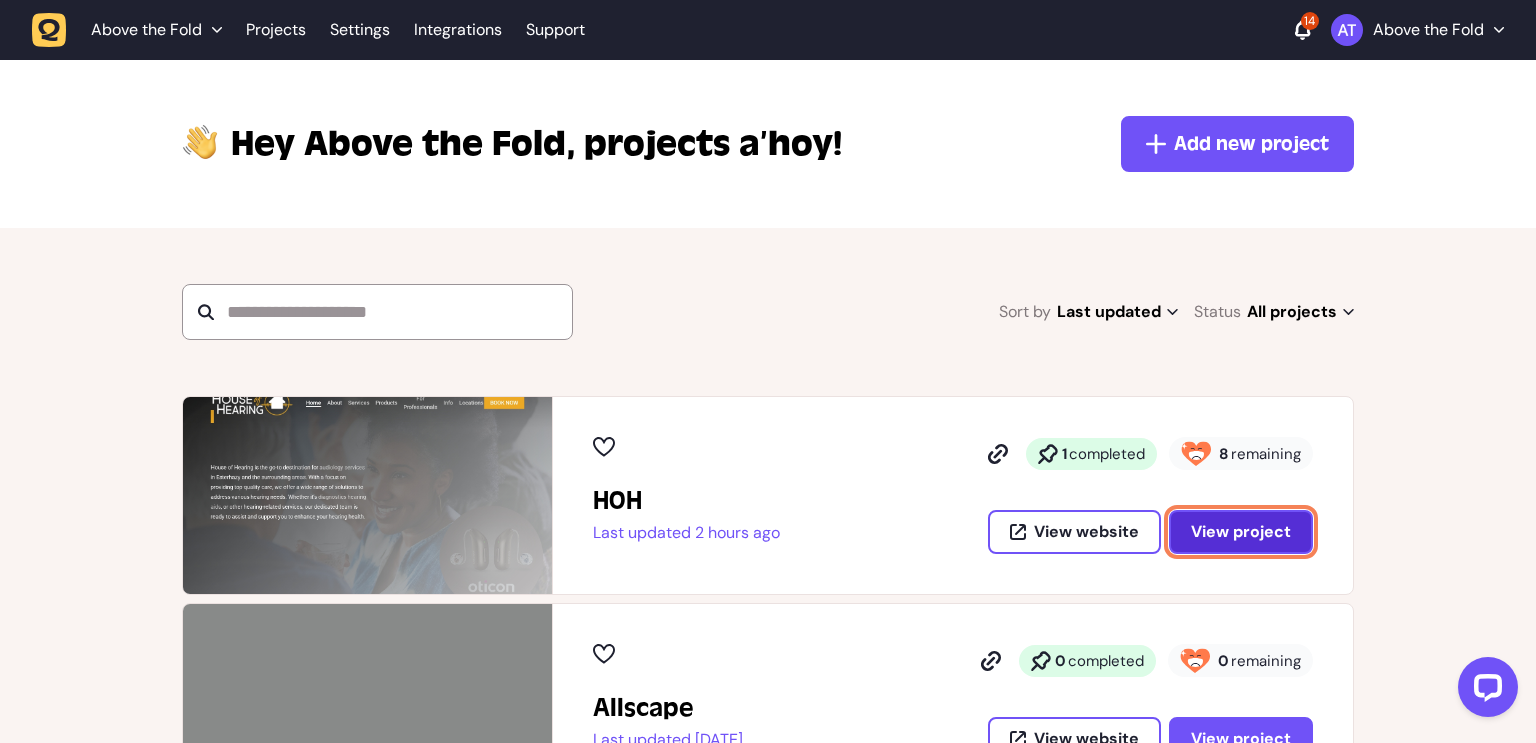 click on "View project" 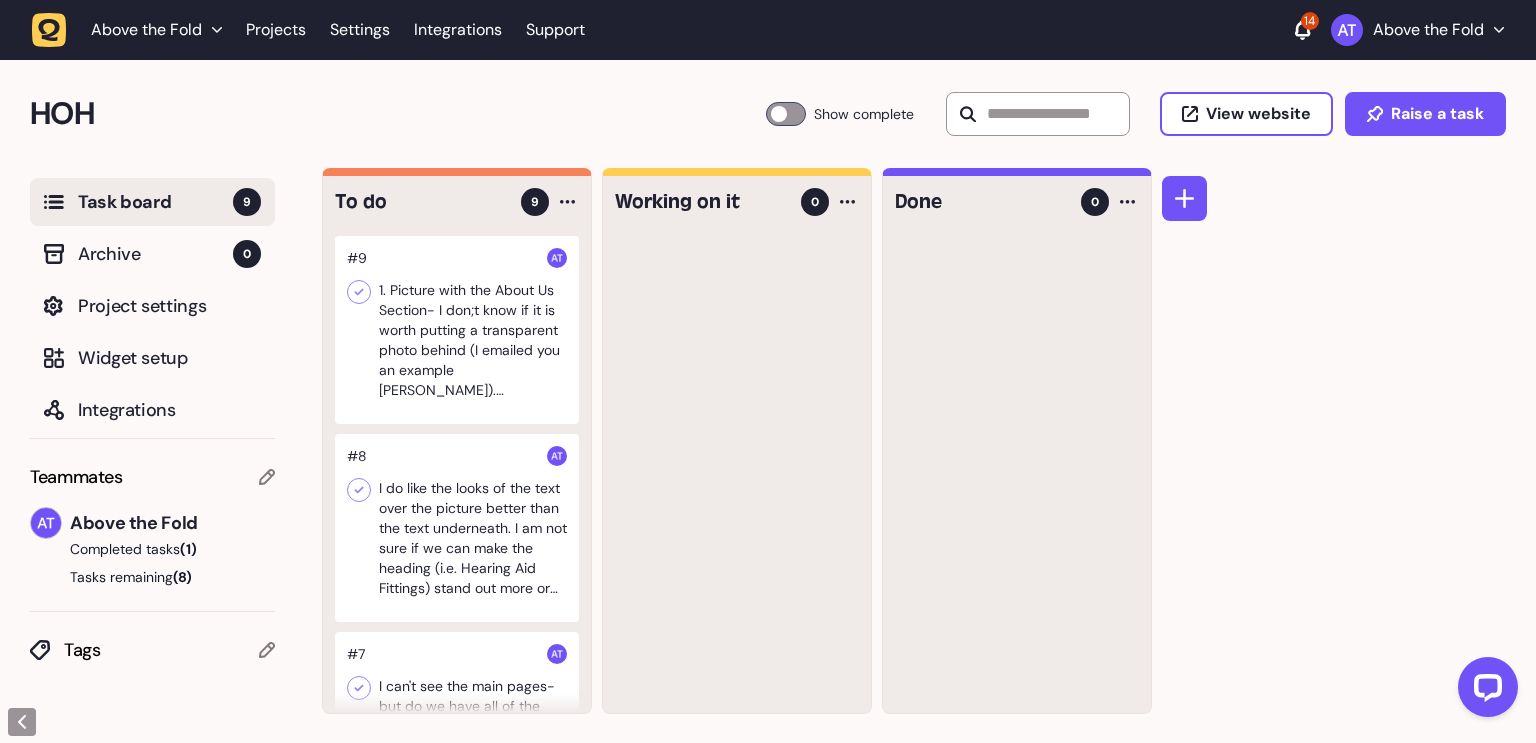scroll, scrollTop: 1030, scrollLeft: 0, axis: vertical 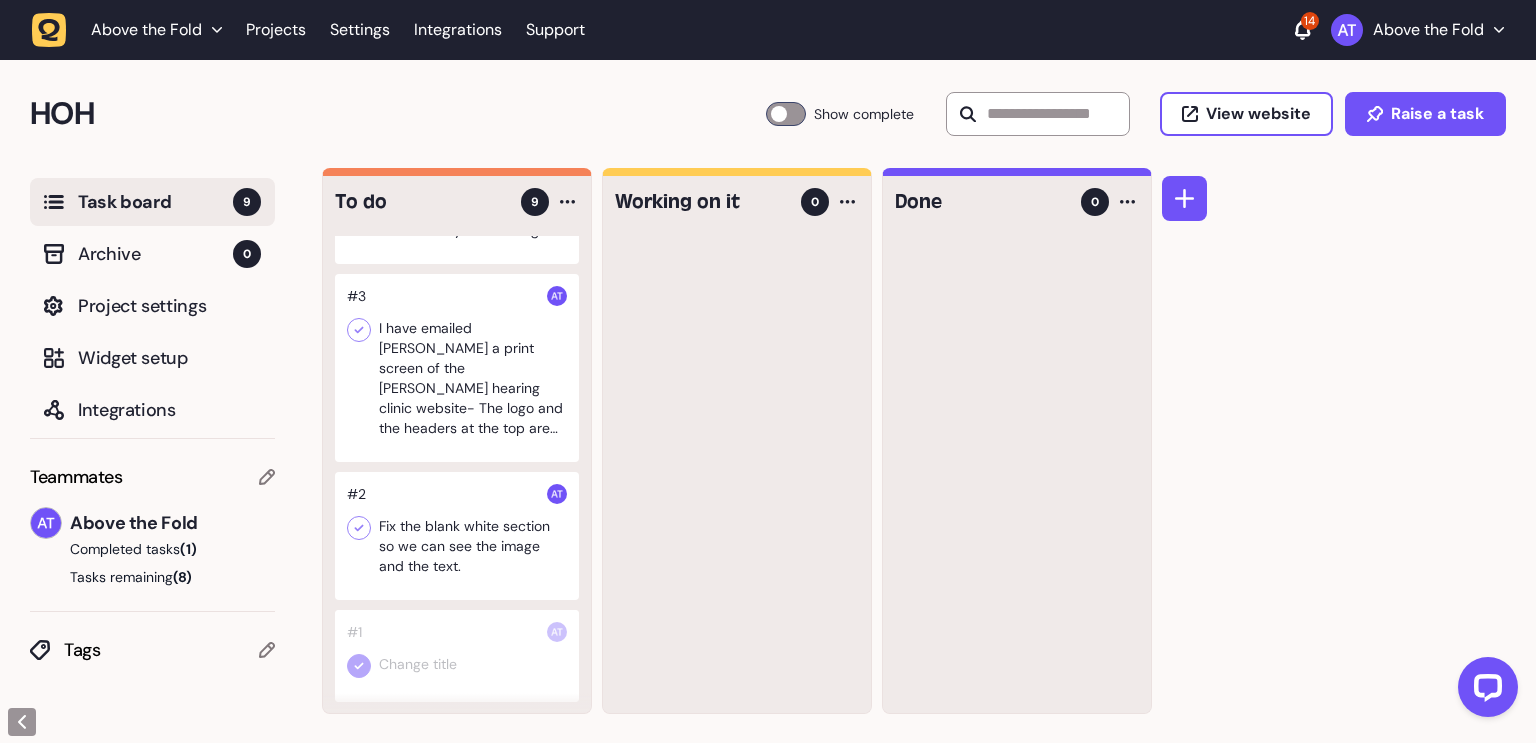 click 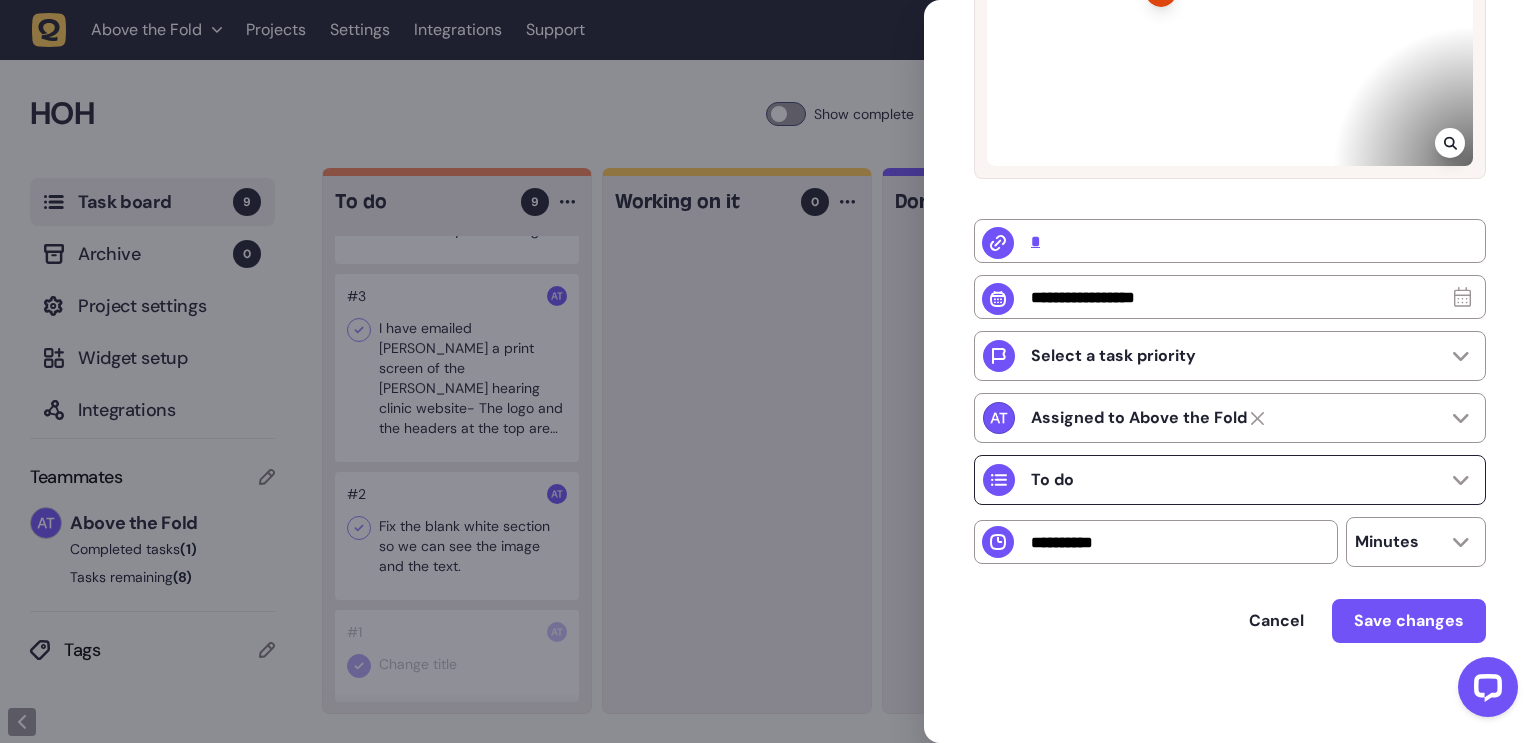 scroll, scrollTop: 0, scrollLeft: 0, axis: both 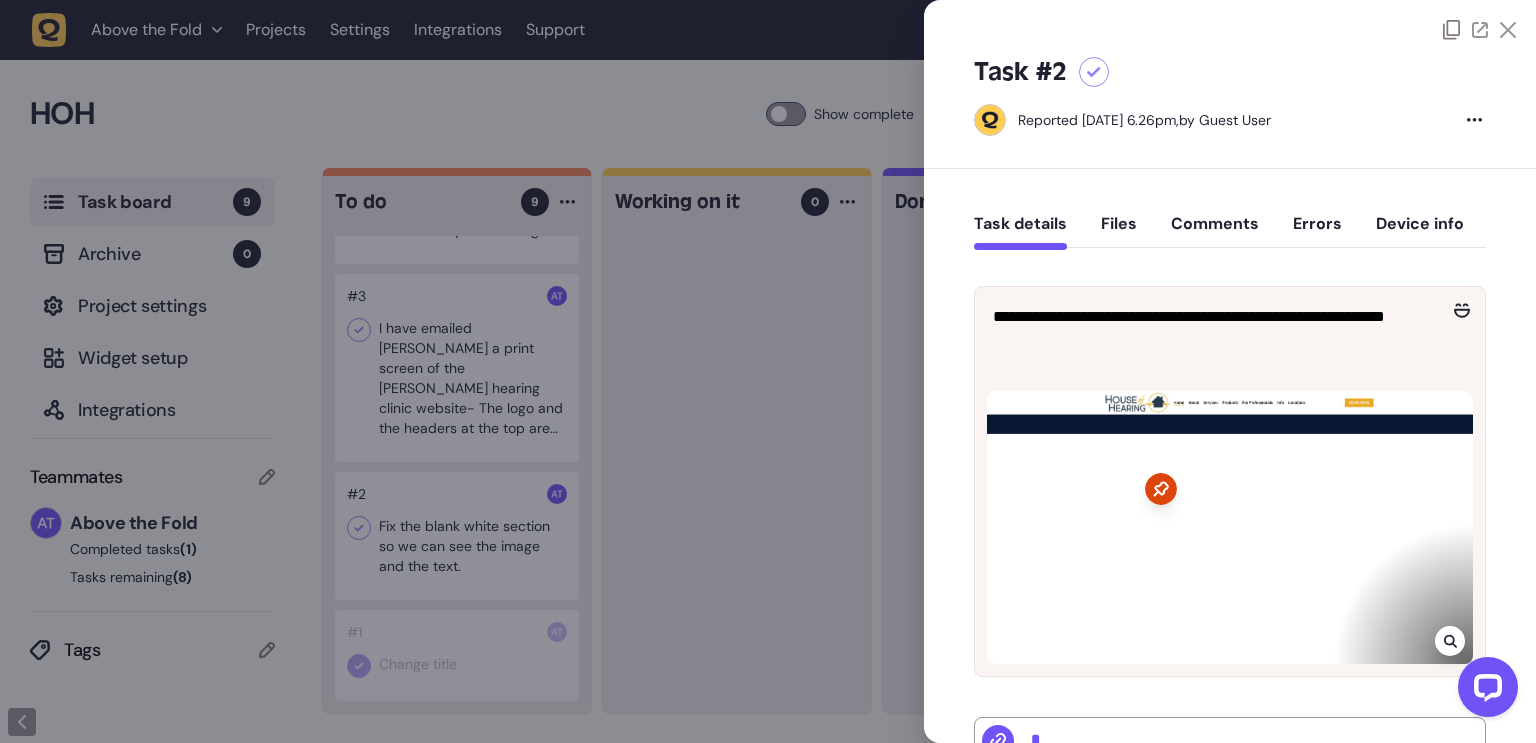 click 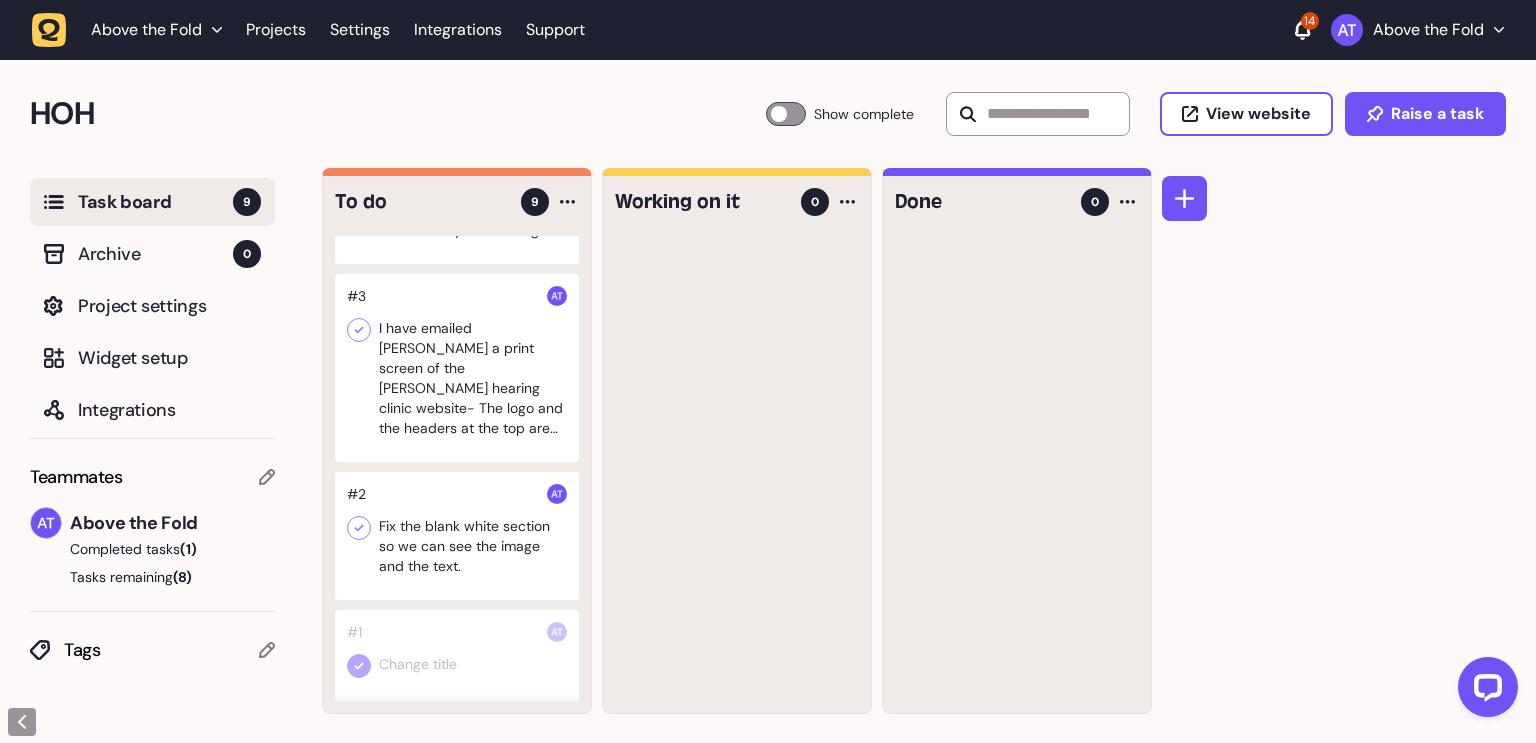 click 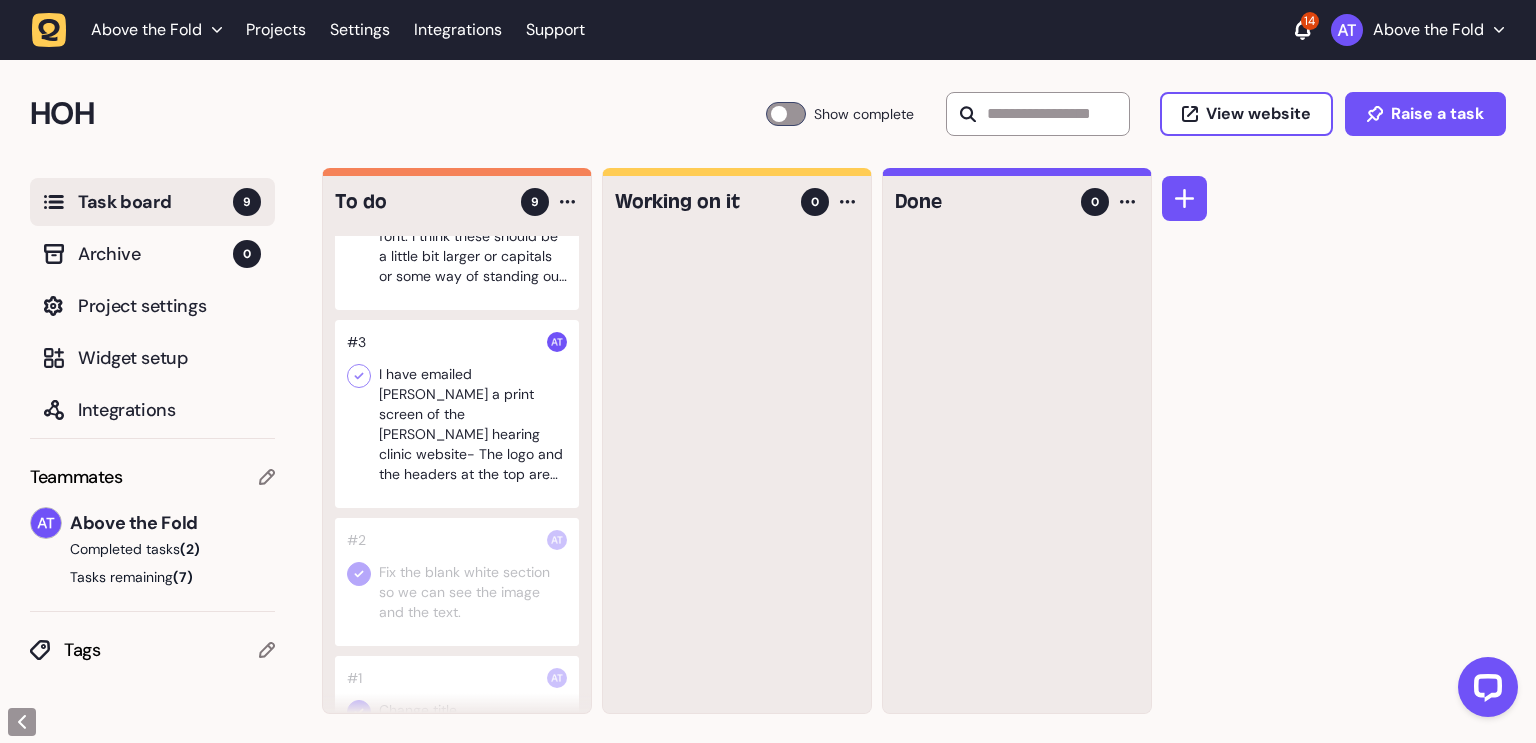 scroll, scrollTop: 983, scrollLeft: 0, axis: vertical 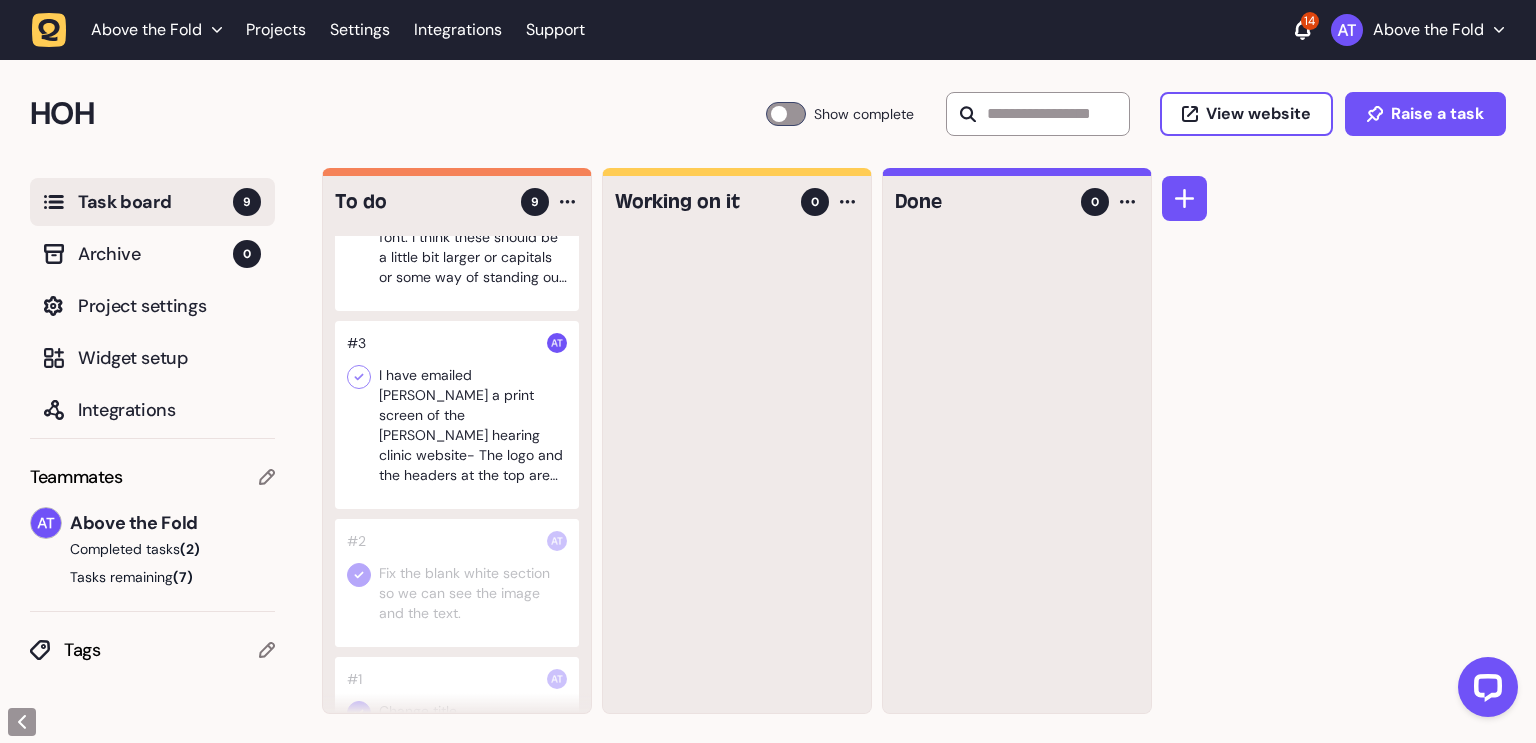 click 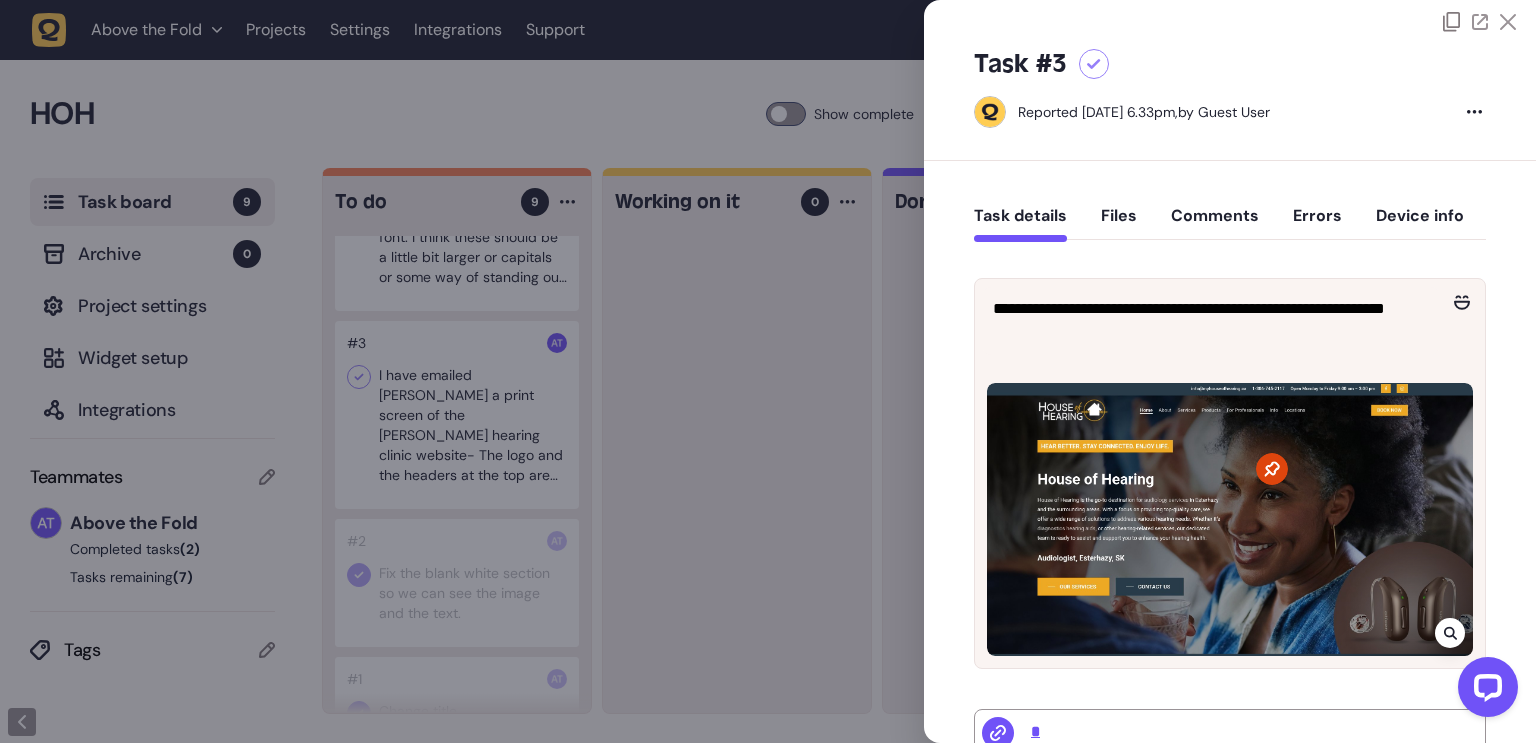 scroll, scrollTop: 20, scrollLeft: 0, axis: vertical 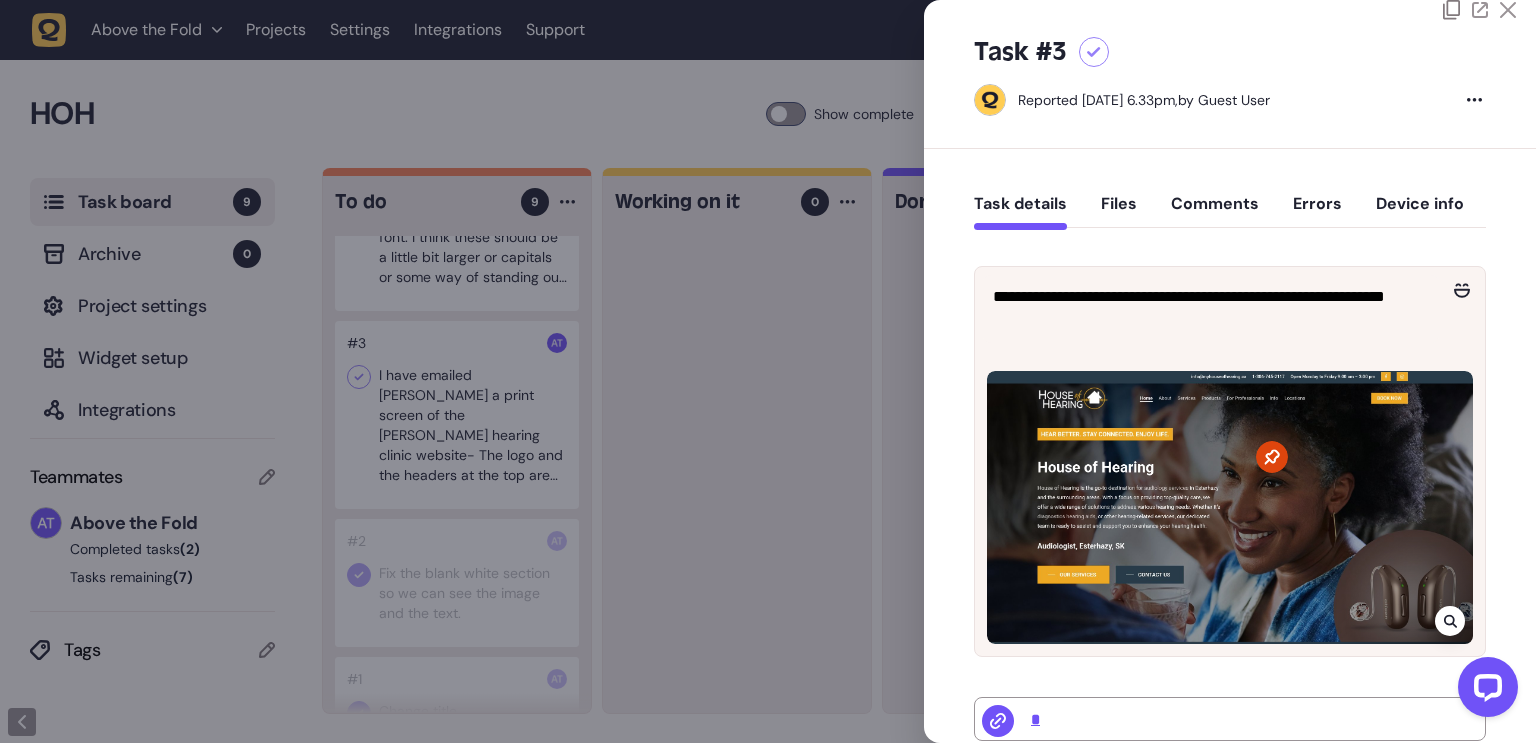 click 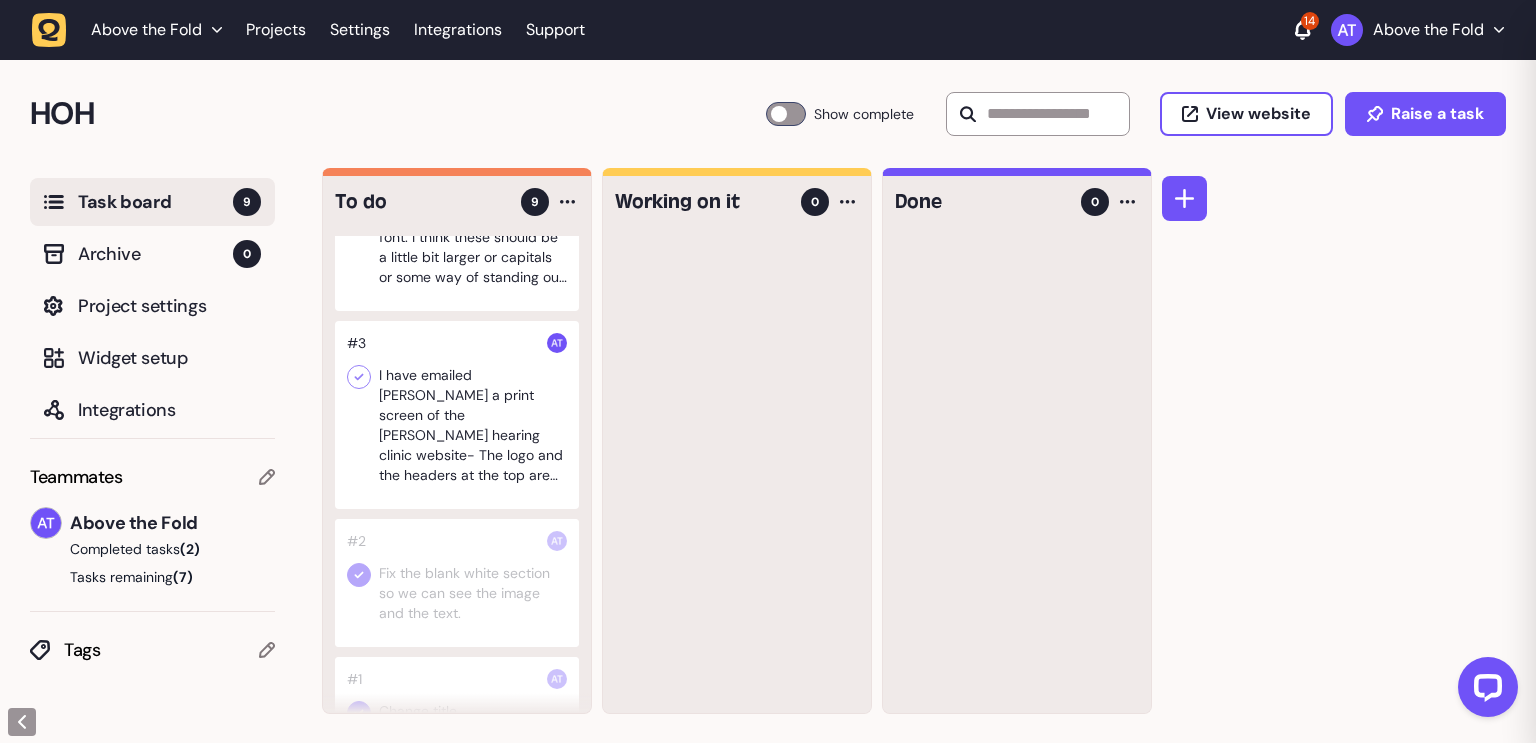 scroll, scrollTop: 12, scrollLeft: 0, axis: vertical 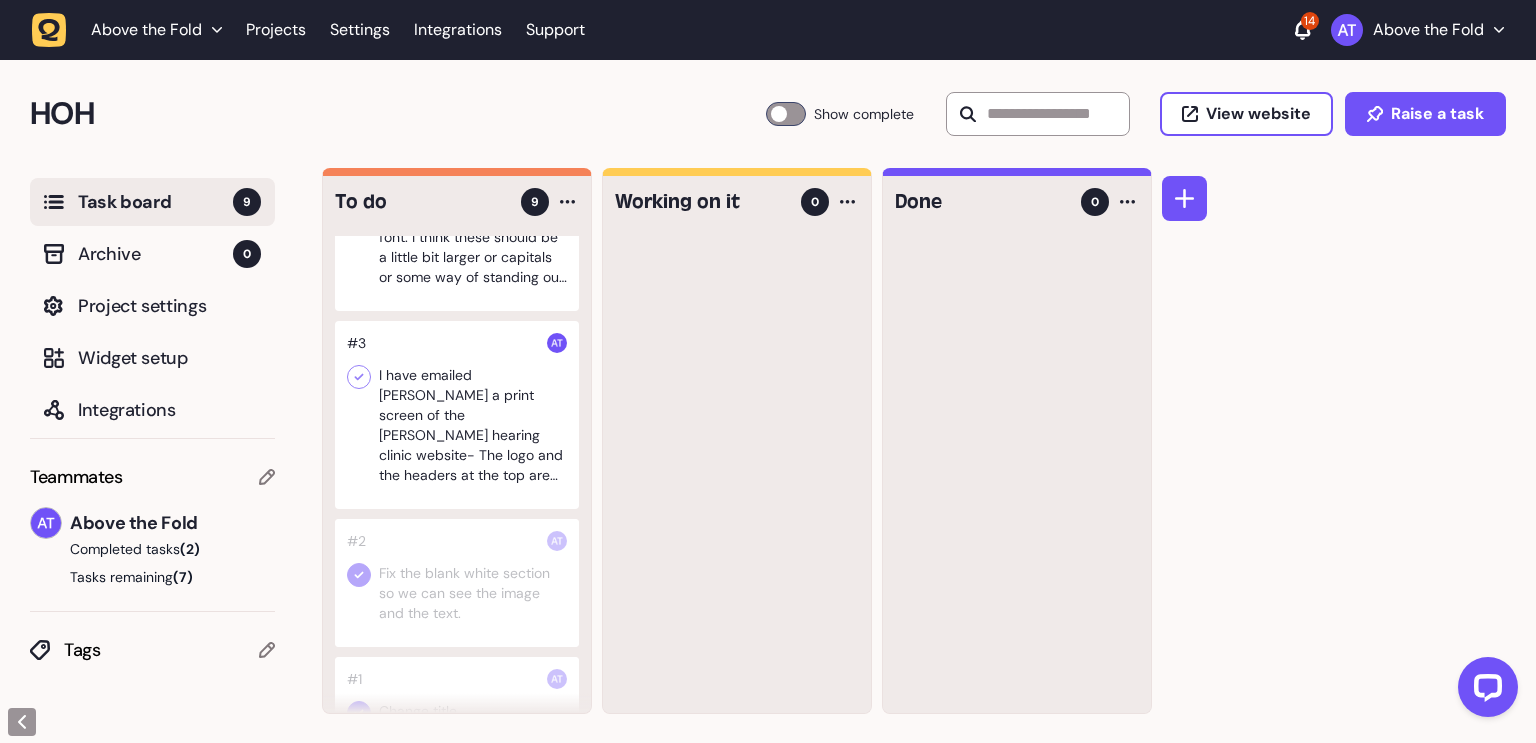 click 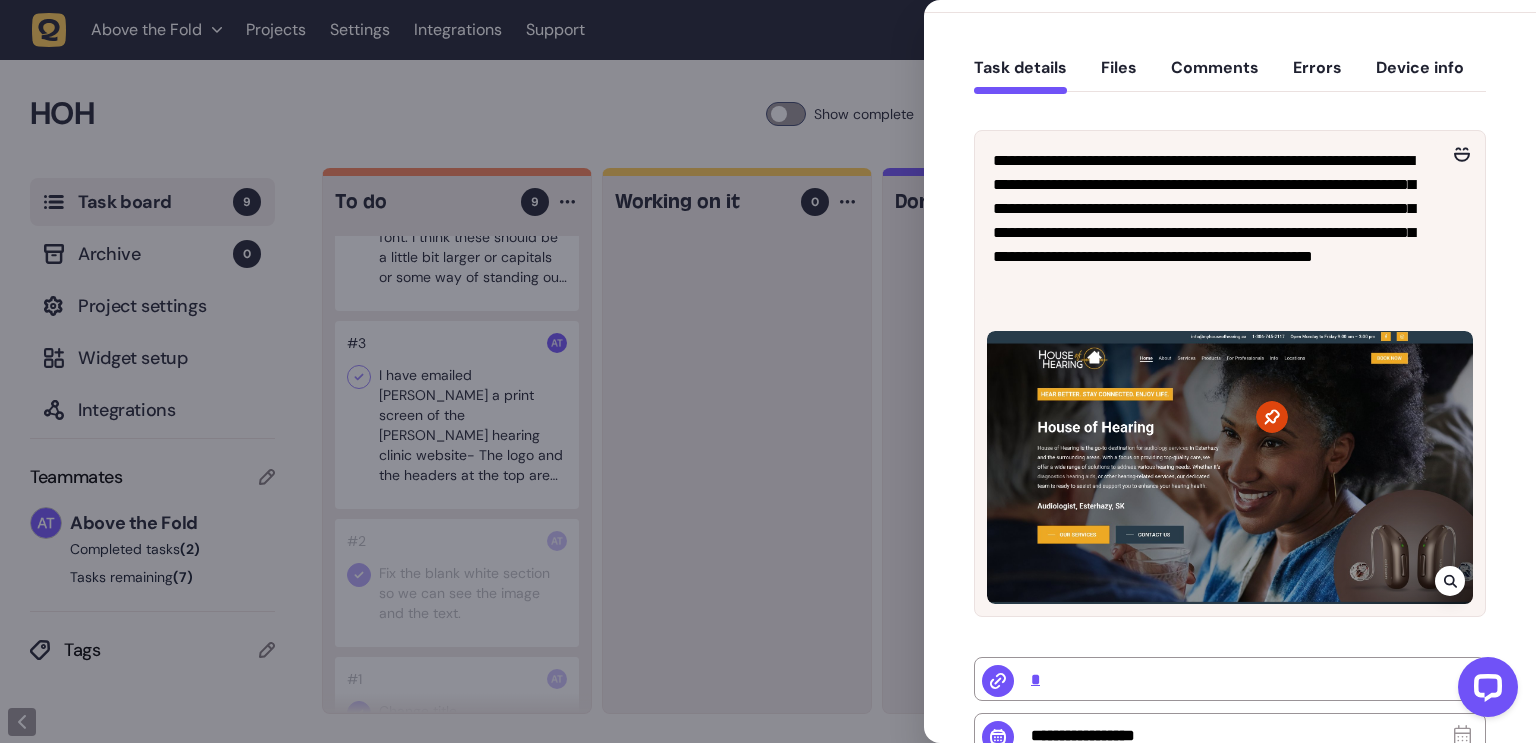 scroll, scrollTop: 158, scrollLeft: 0, axis: vertical 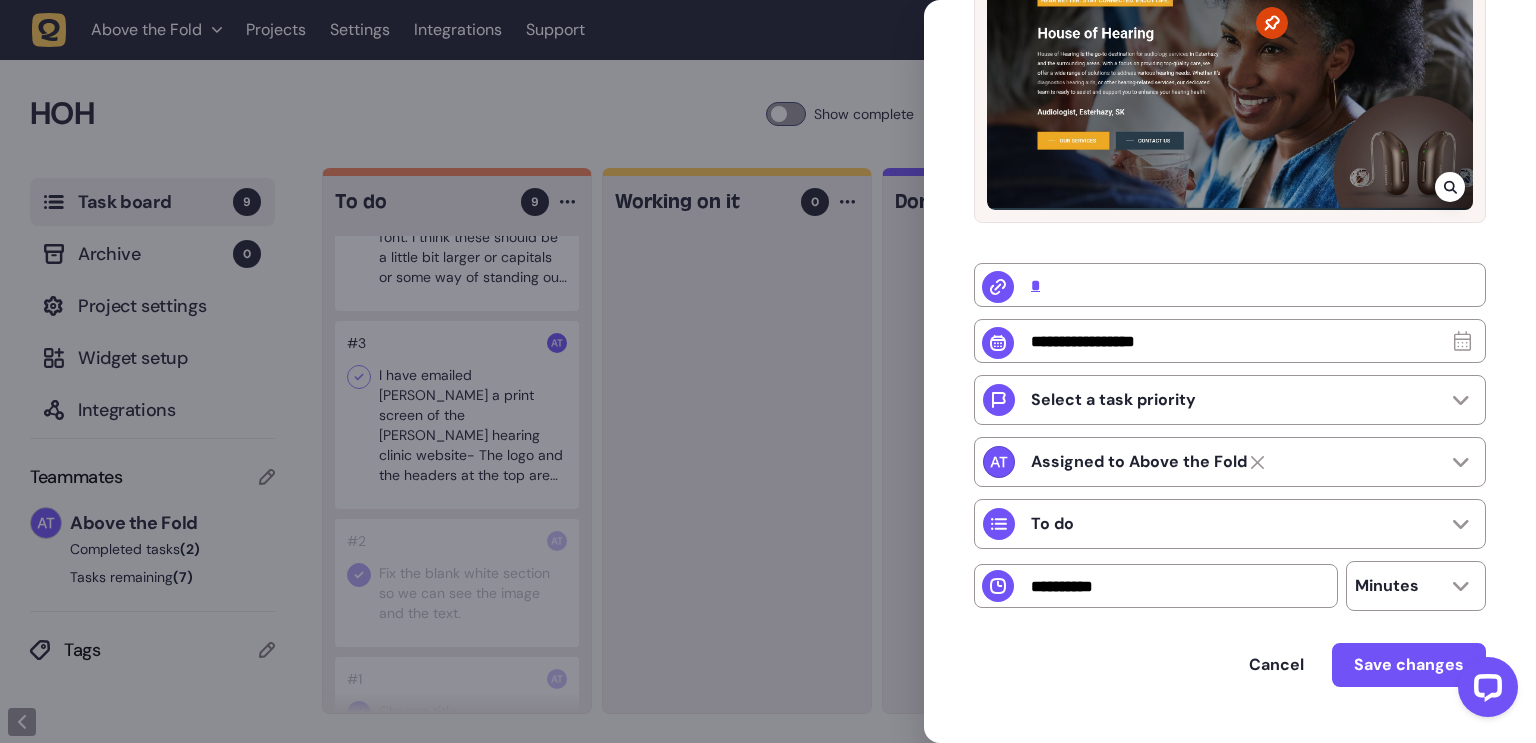 click 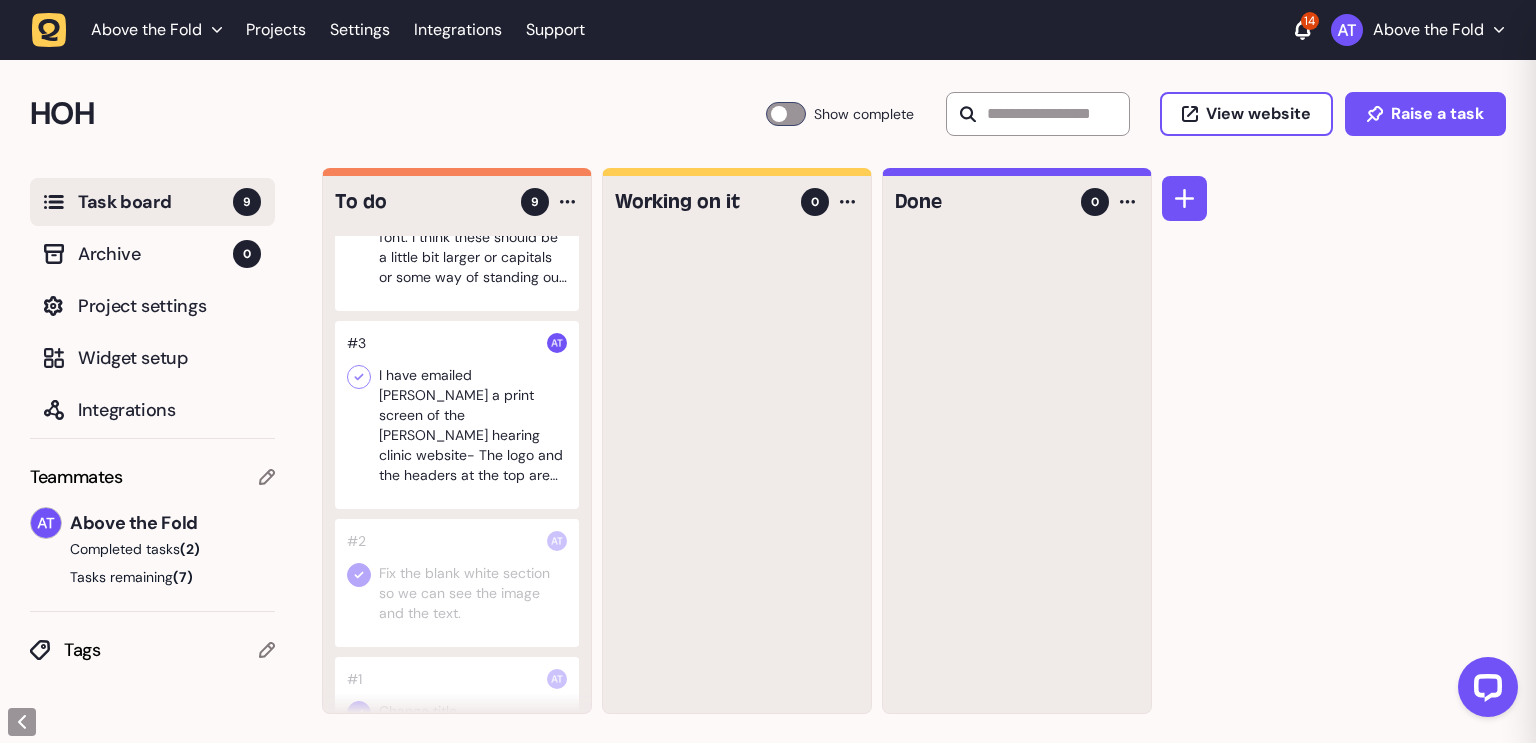 scroll, scrollTop: 12, scrollLeft: 0, axis: vertical 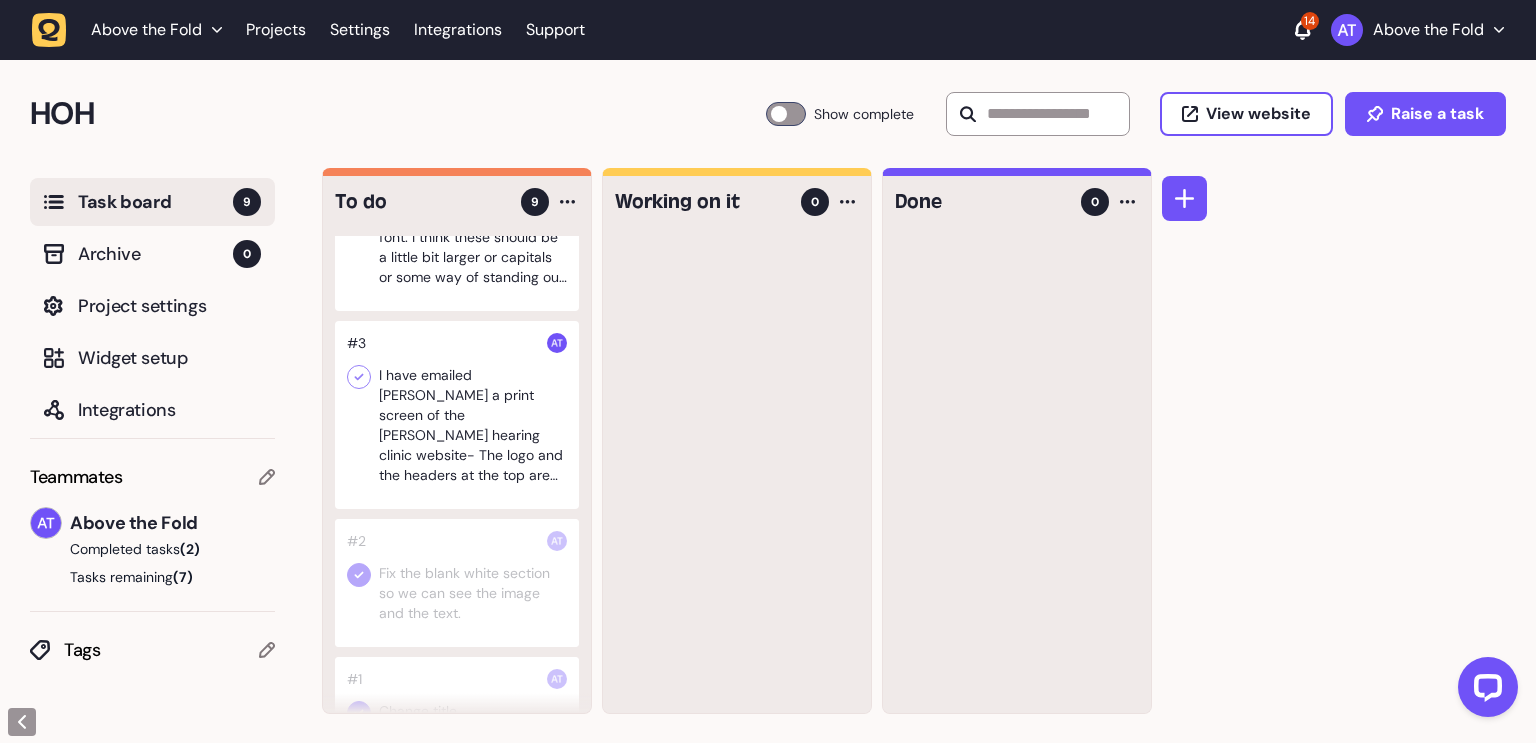 click 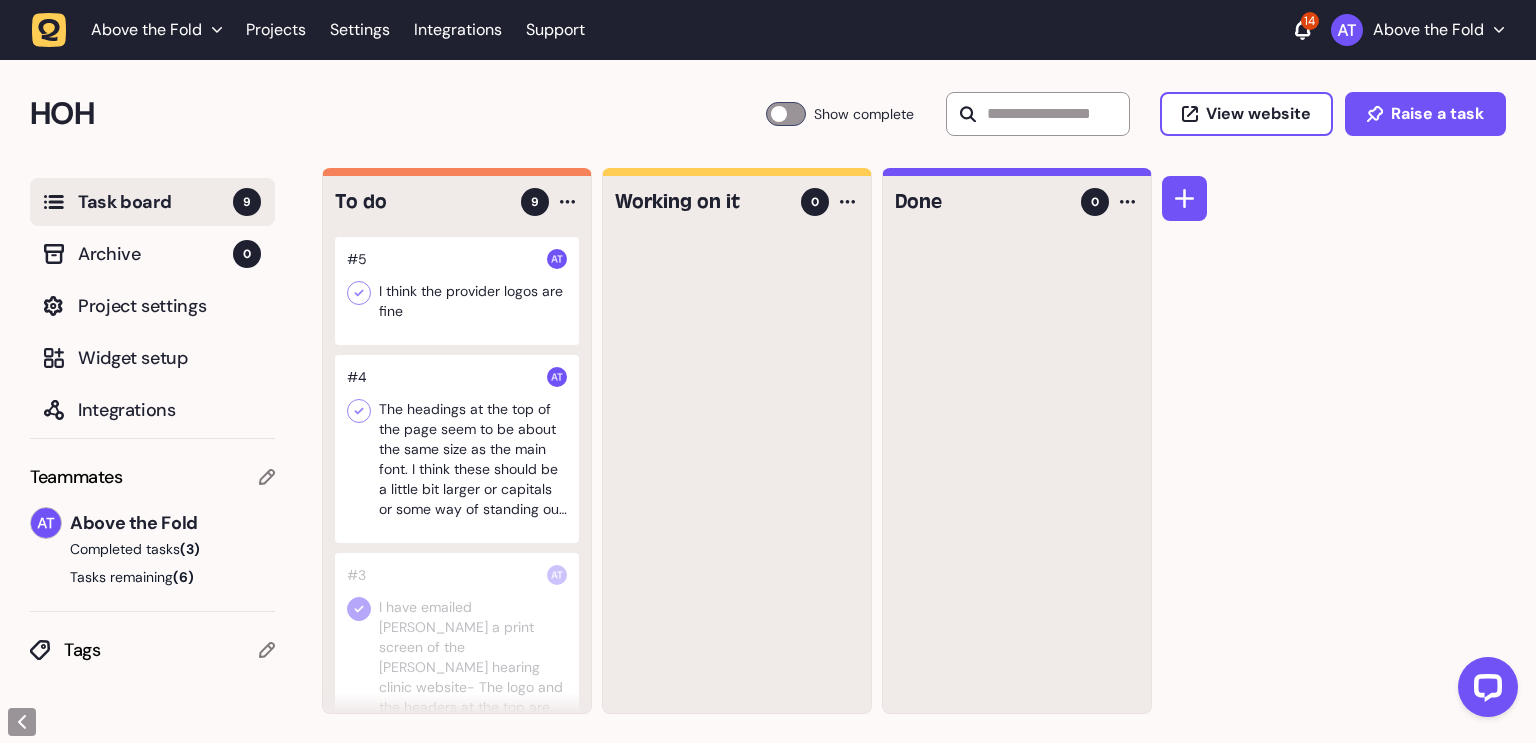 scroll, scrollTop: 749, scrollLeft: 0, axis: vertical 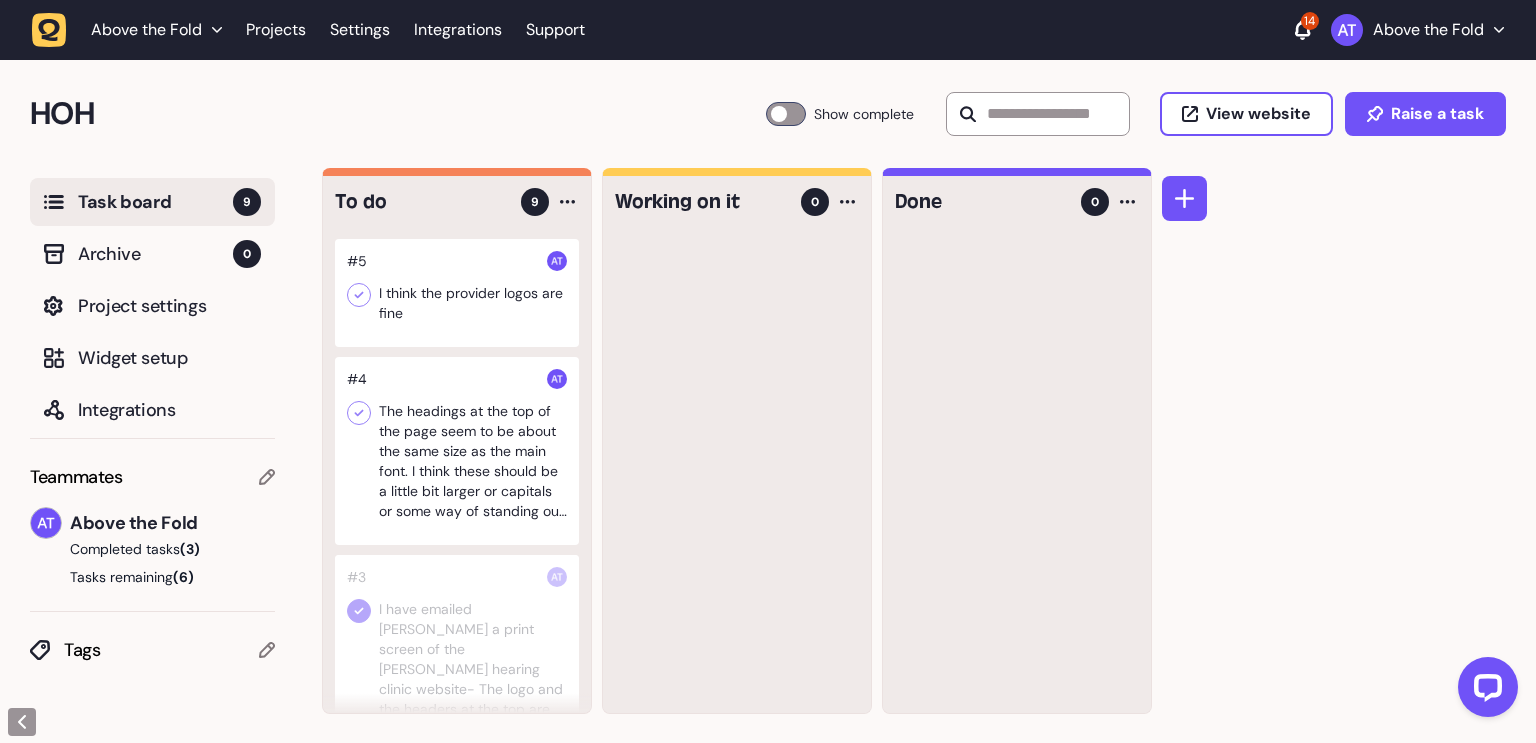 click 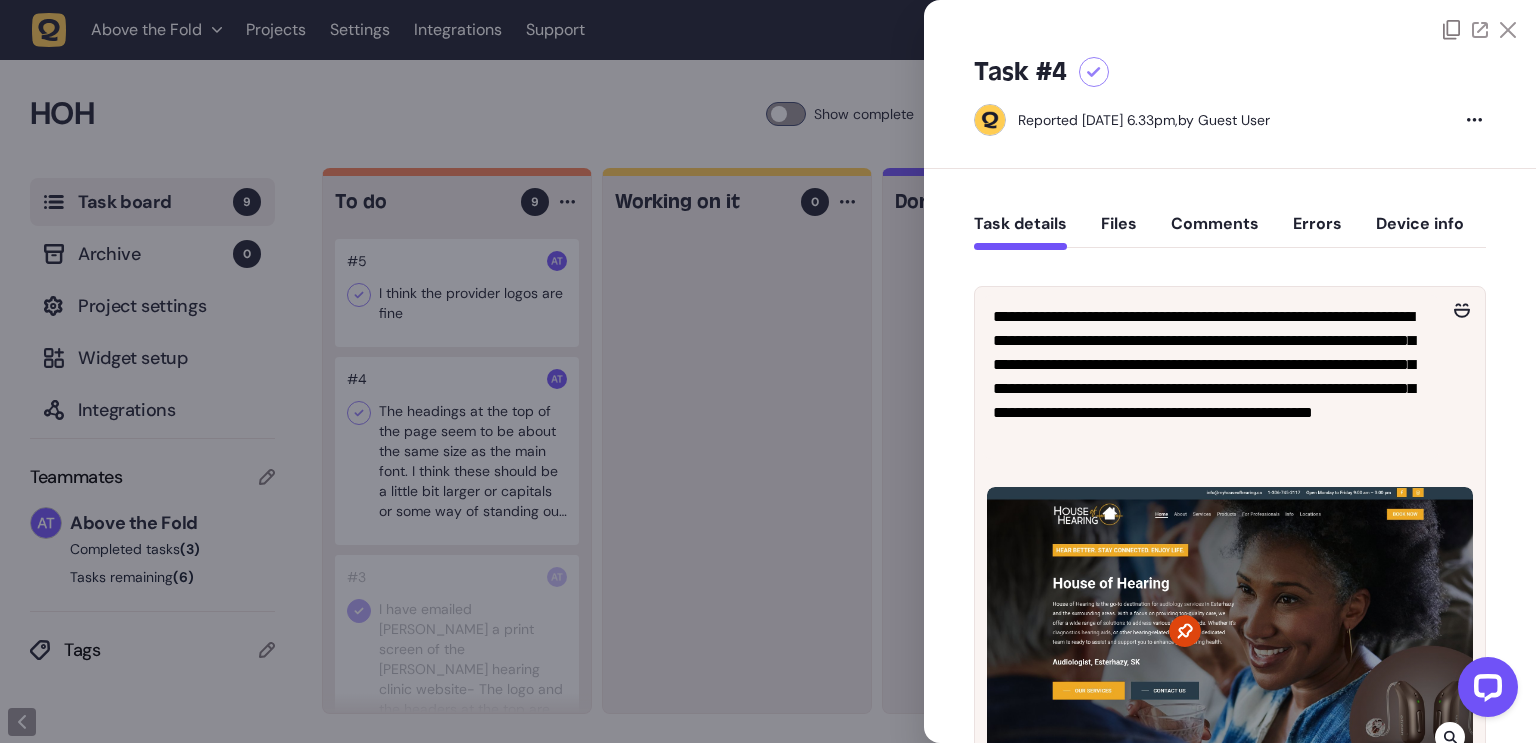 click 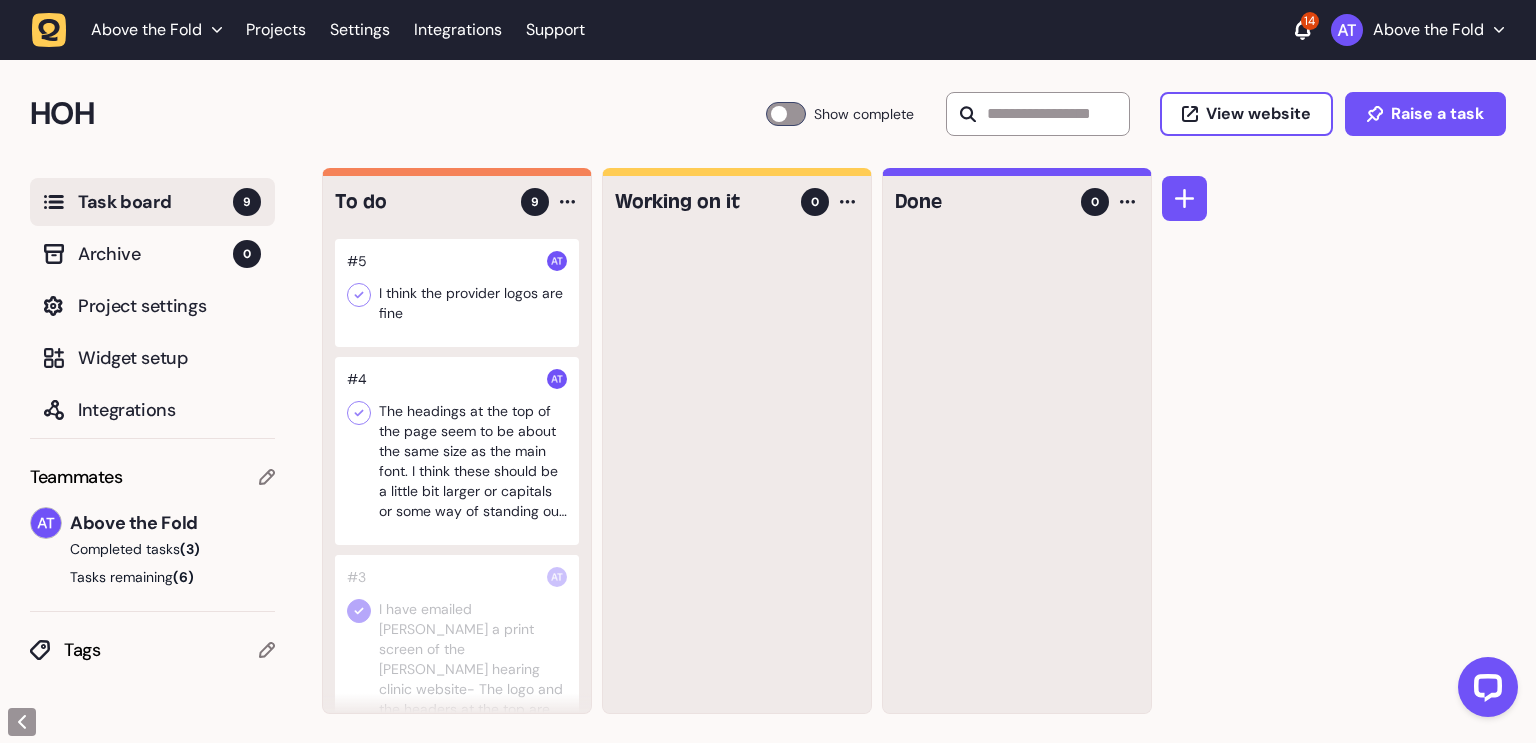 click 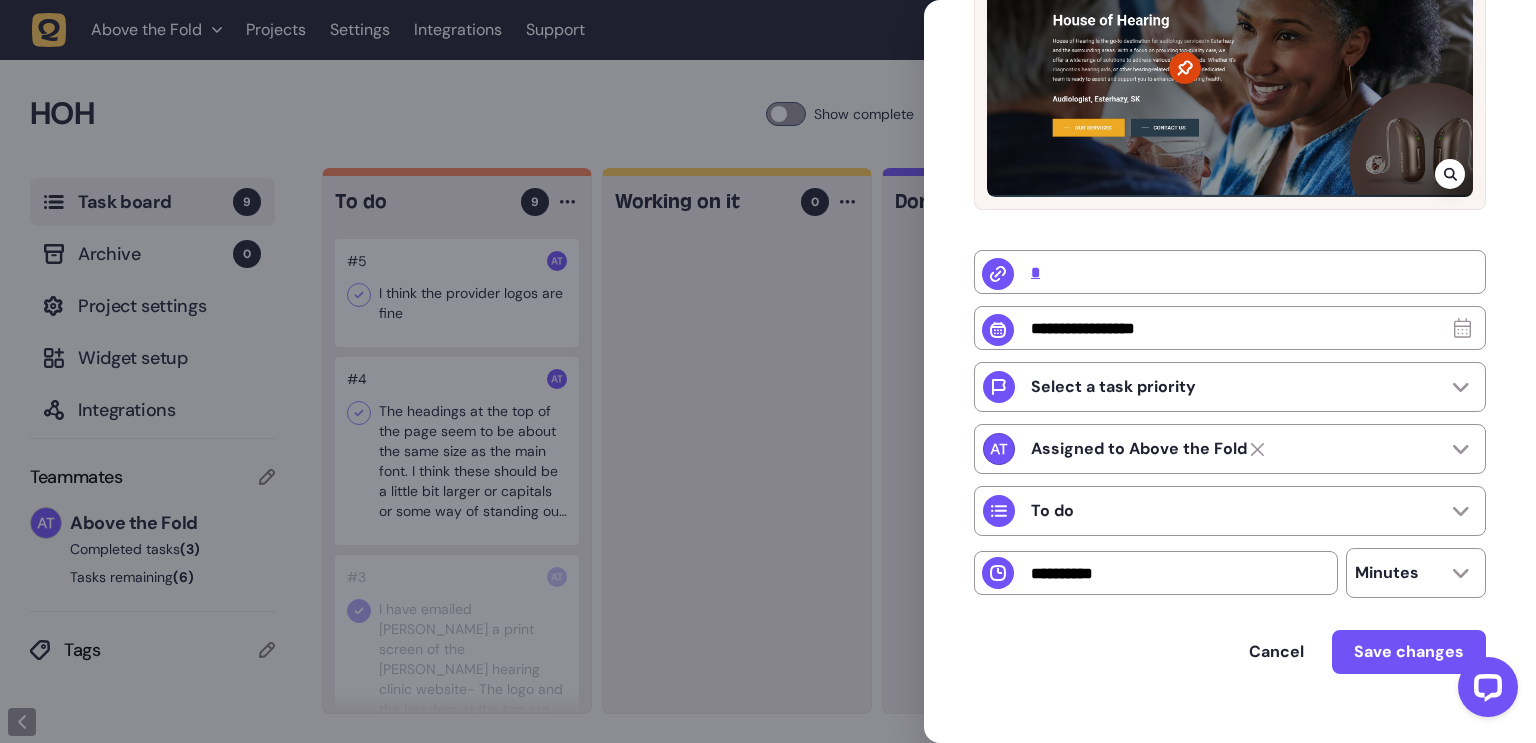 scroll, scrollTop: 547, scrollLeft: 0, axis: vertical 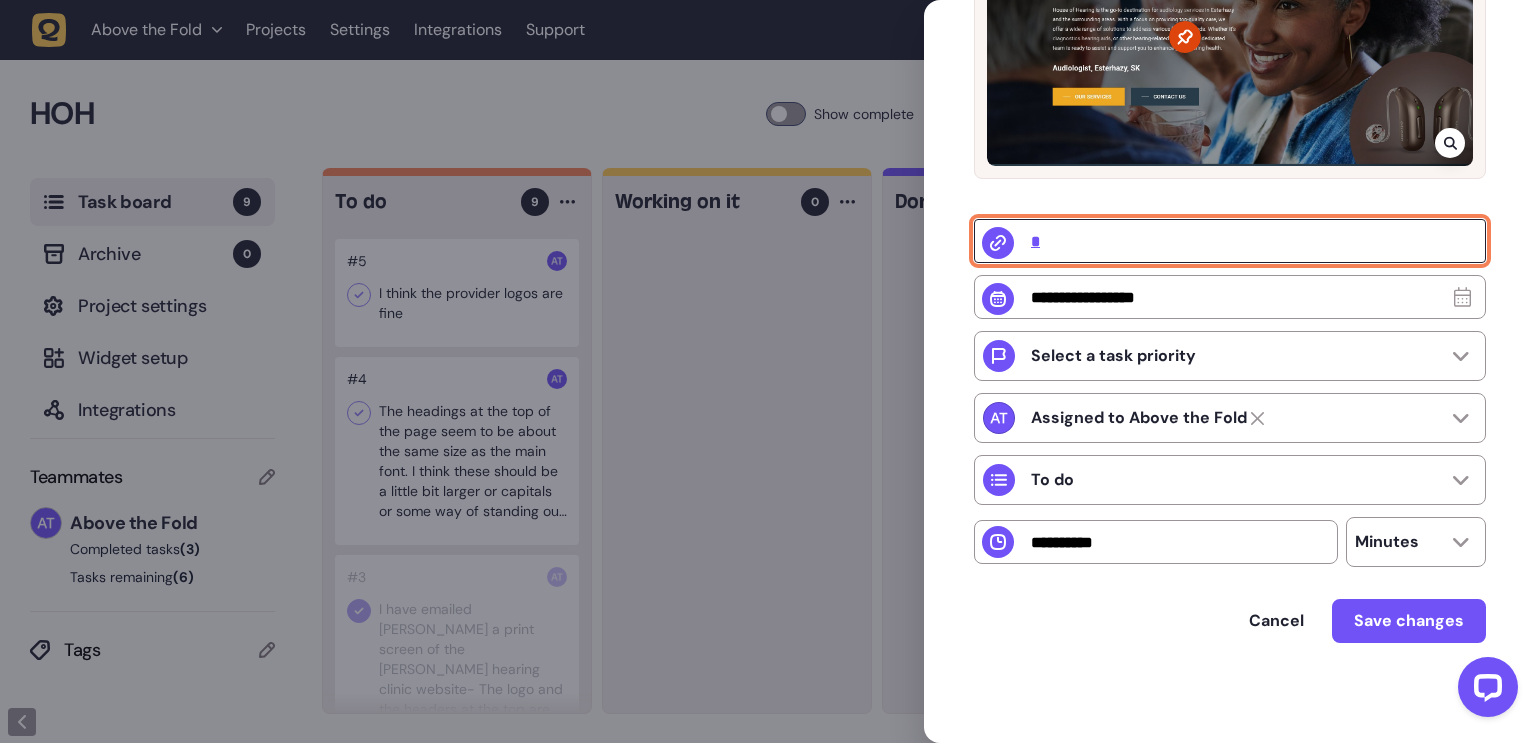 click on "*" 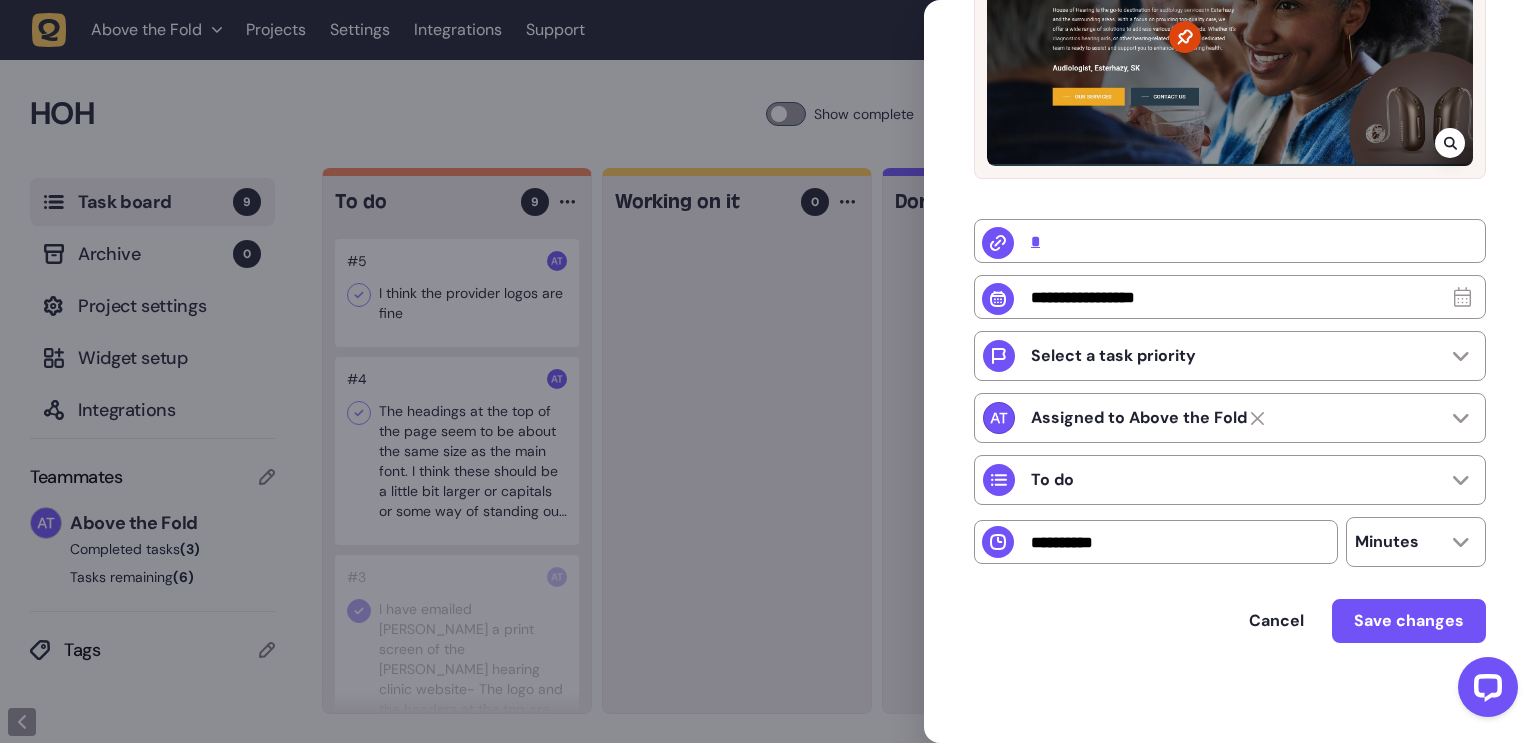 click 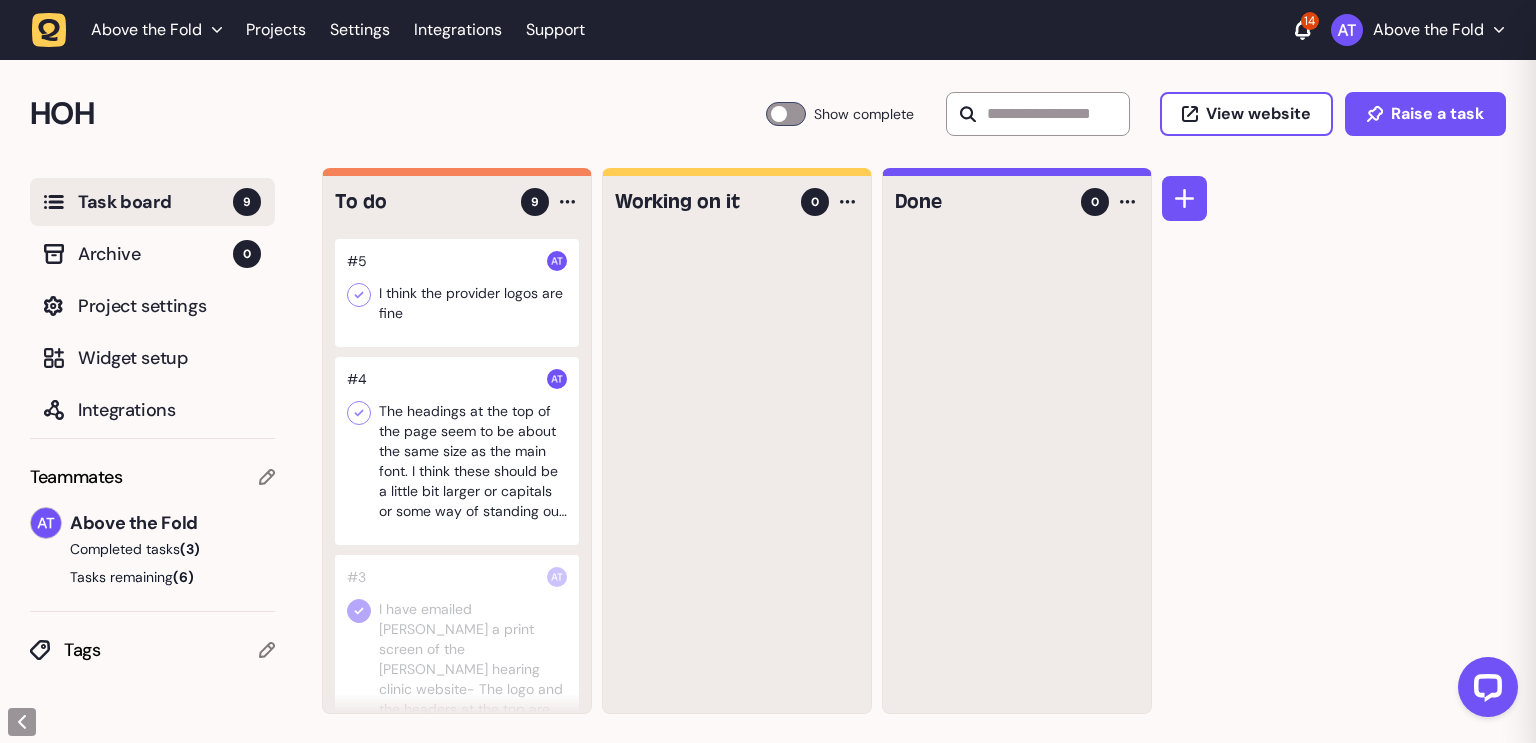 scroll, scrollTop: 12, scrollLeft: 0, axis: vertical 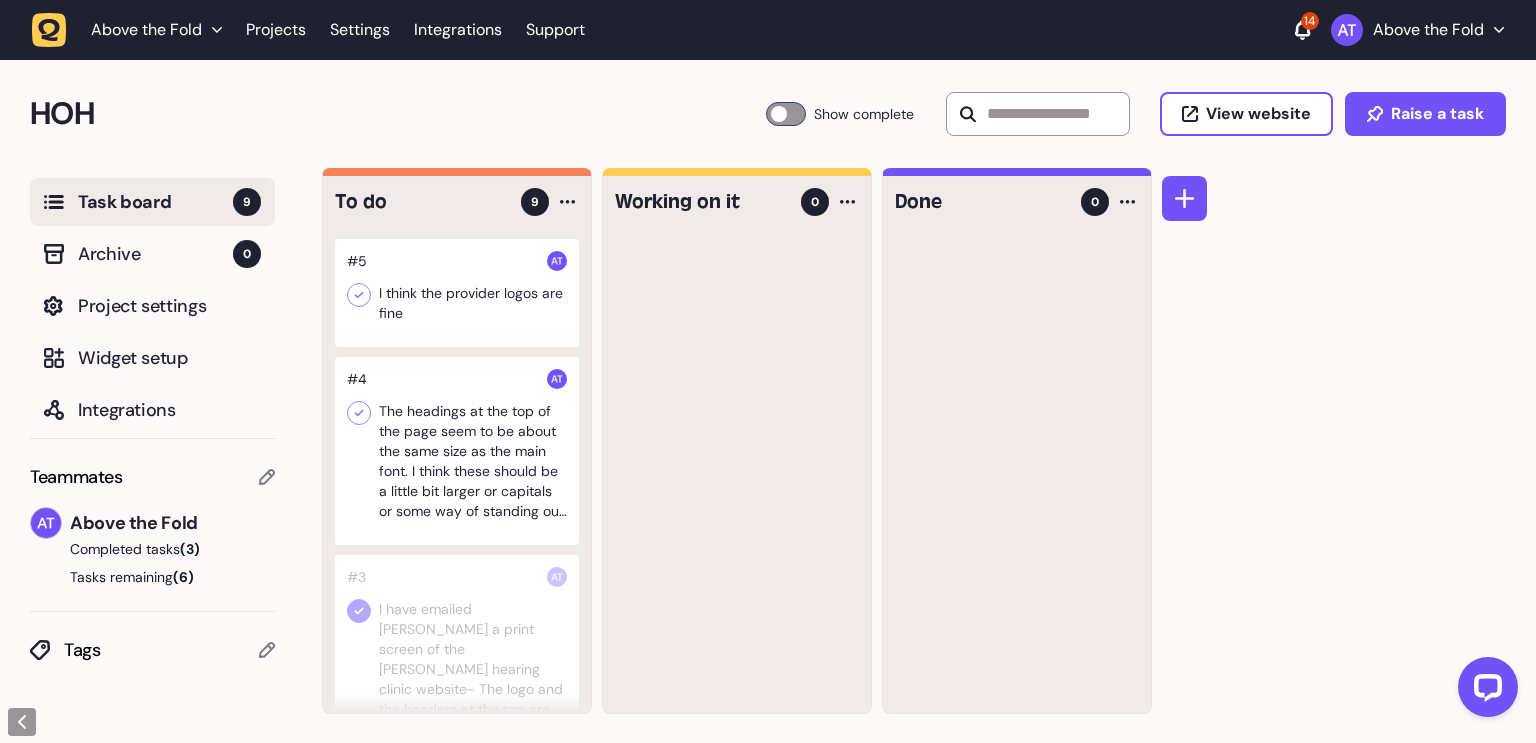 click 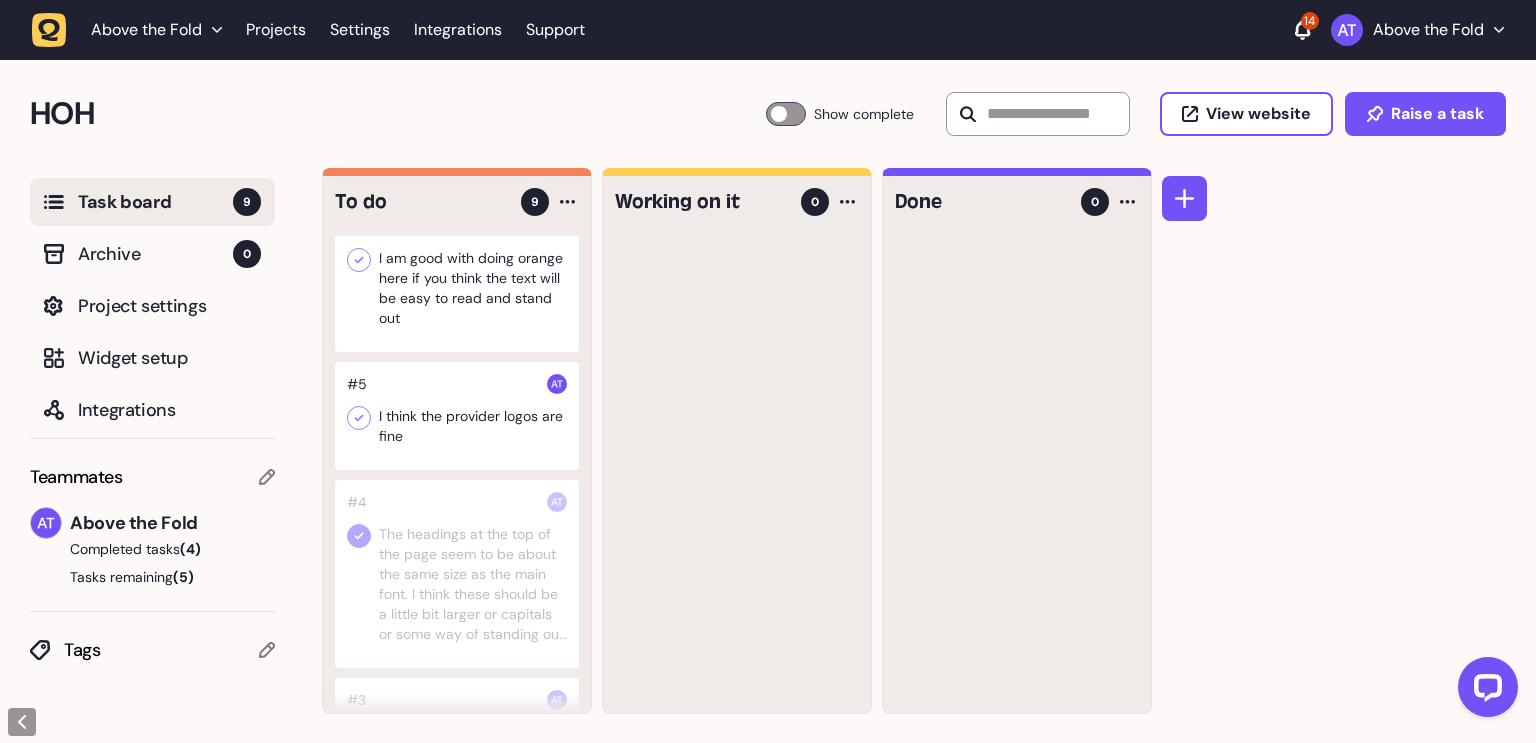 scroll, scrollTop: 622, scrollLeft: 0, axis: vertical 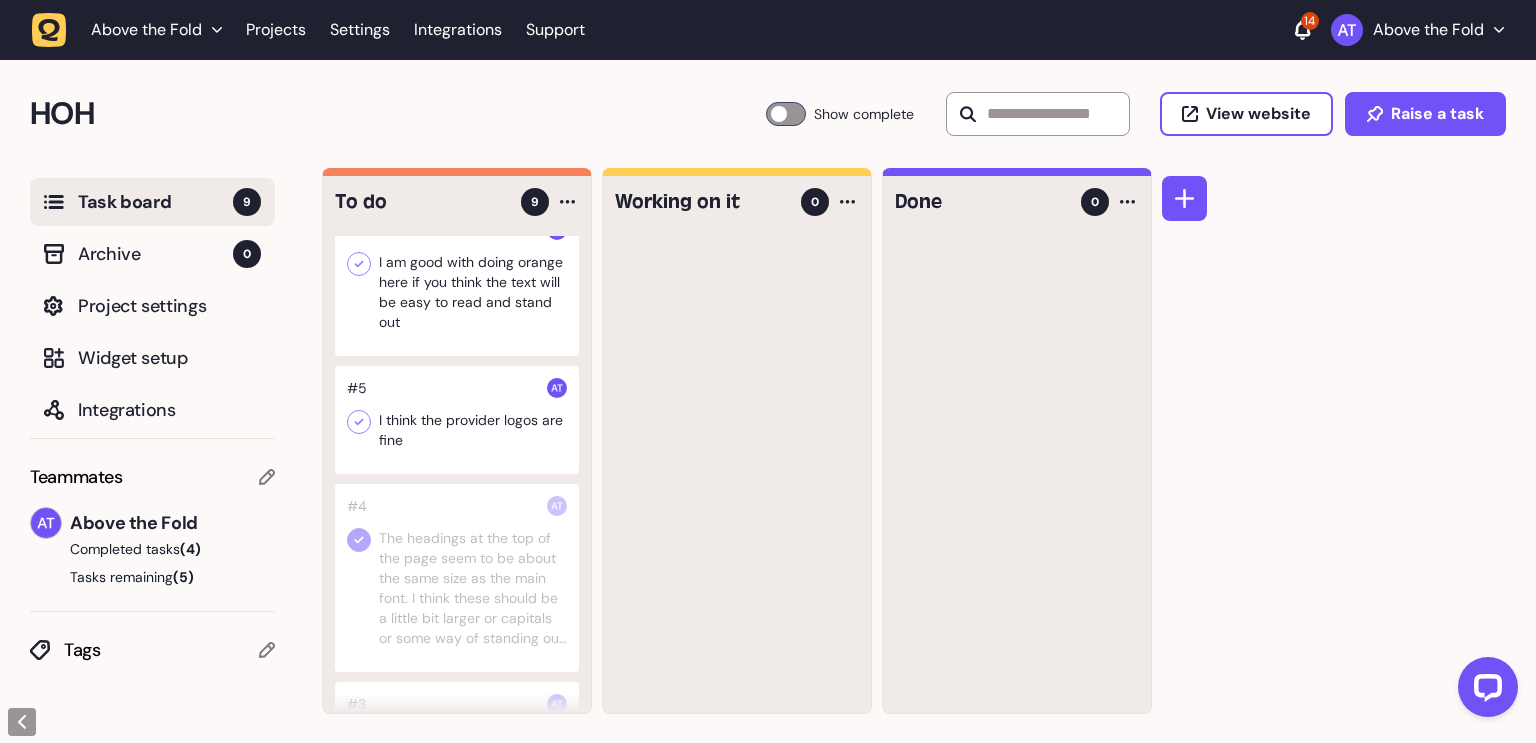 click 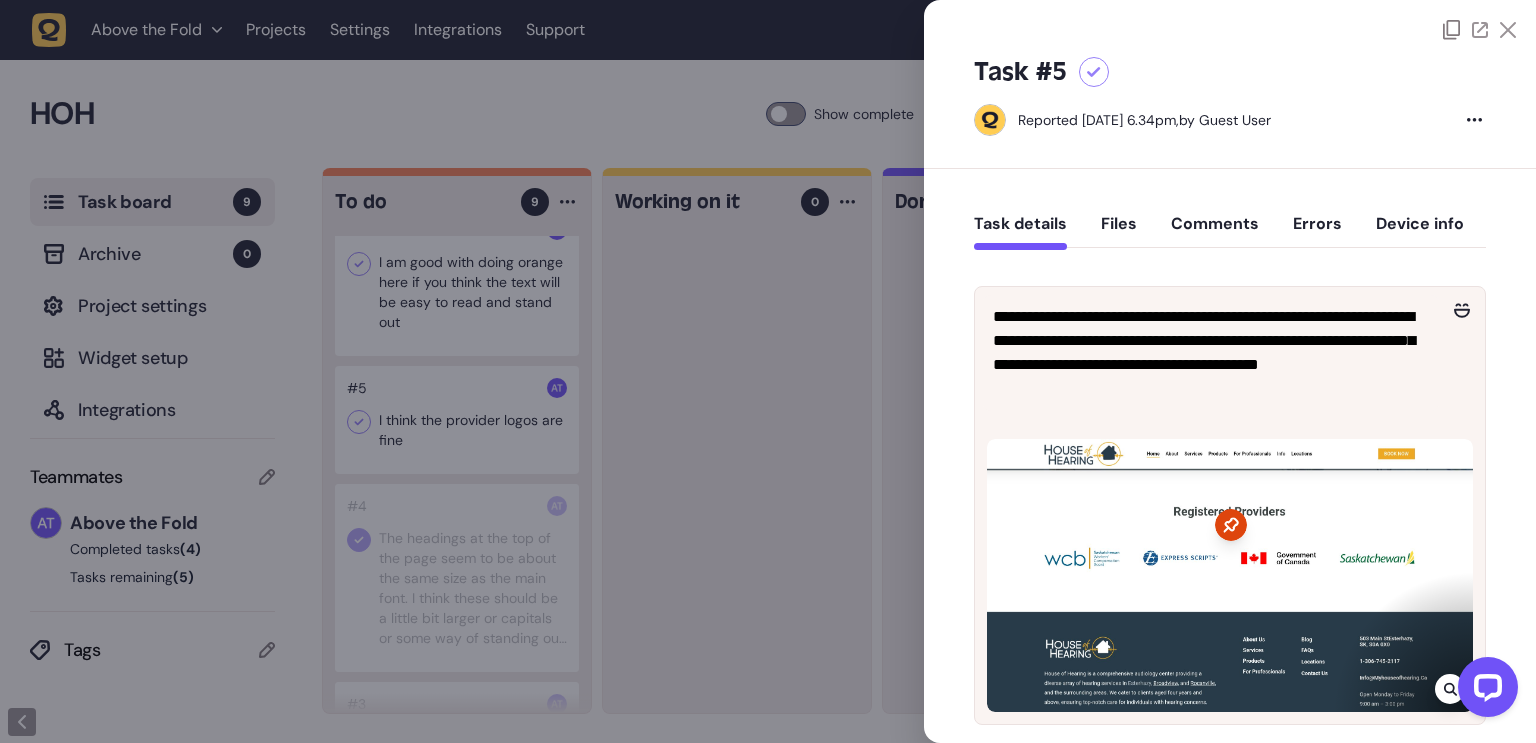 click 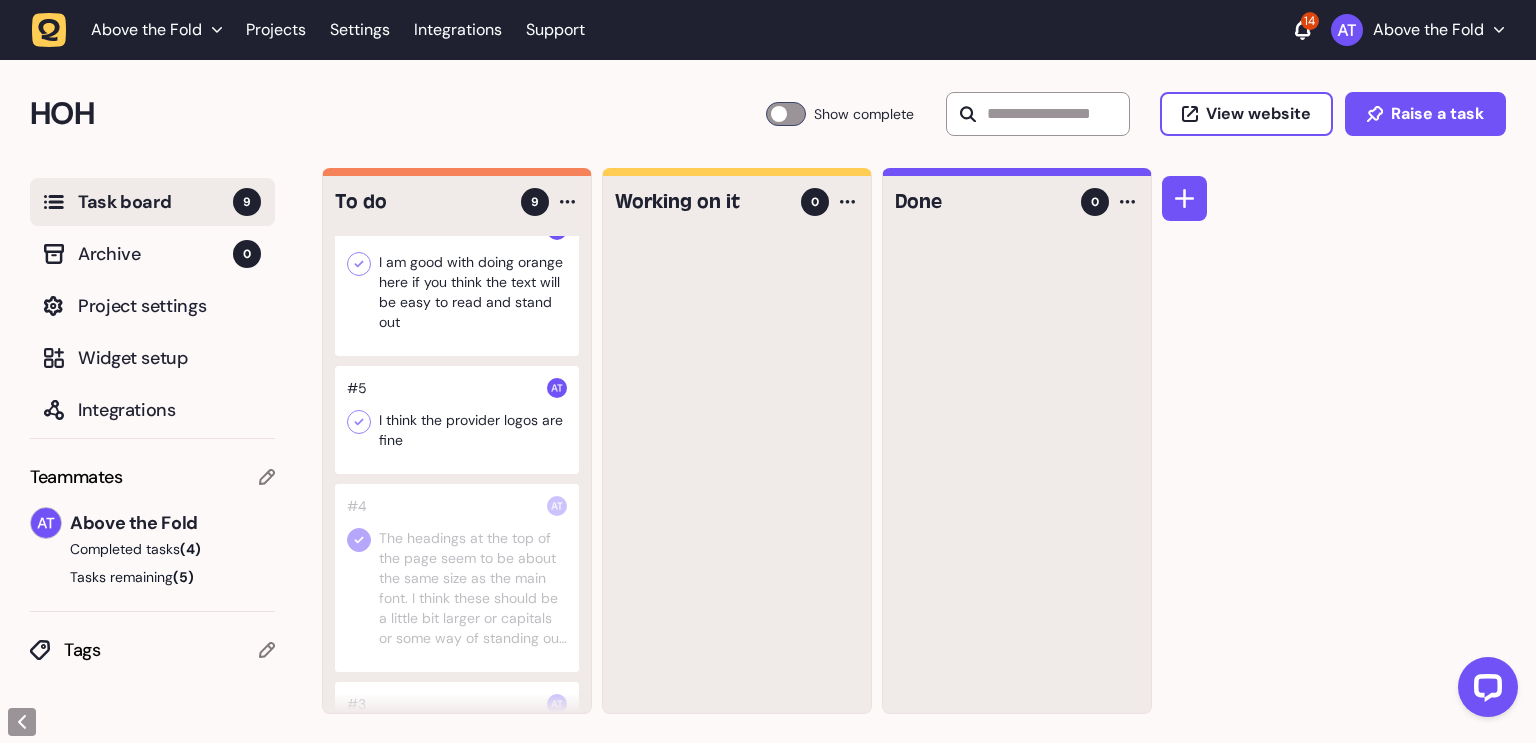 click 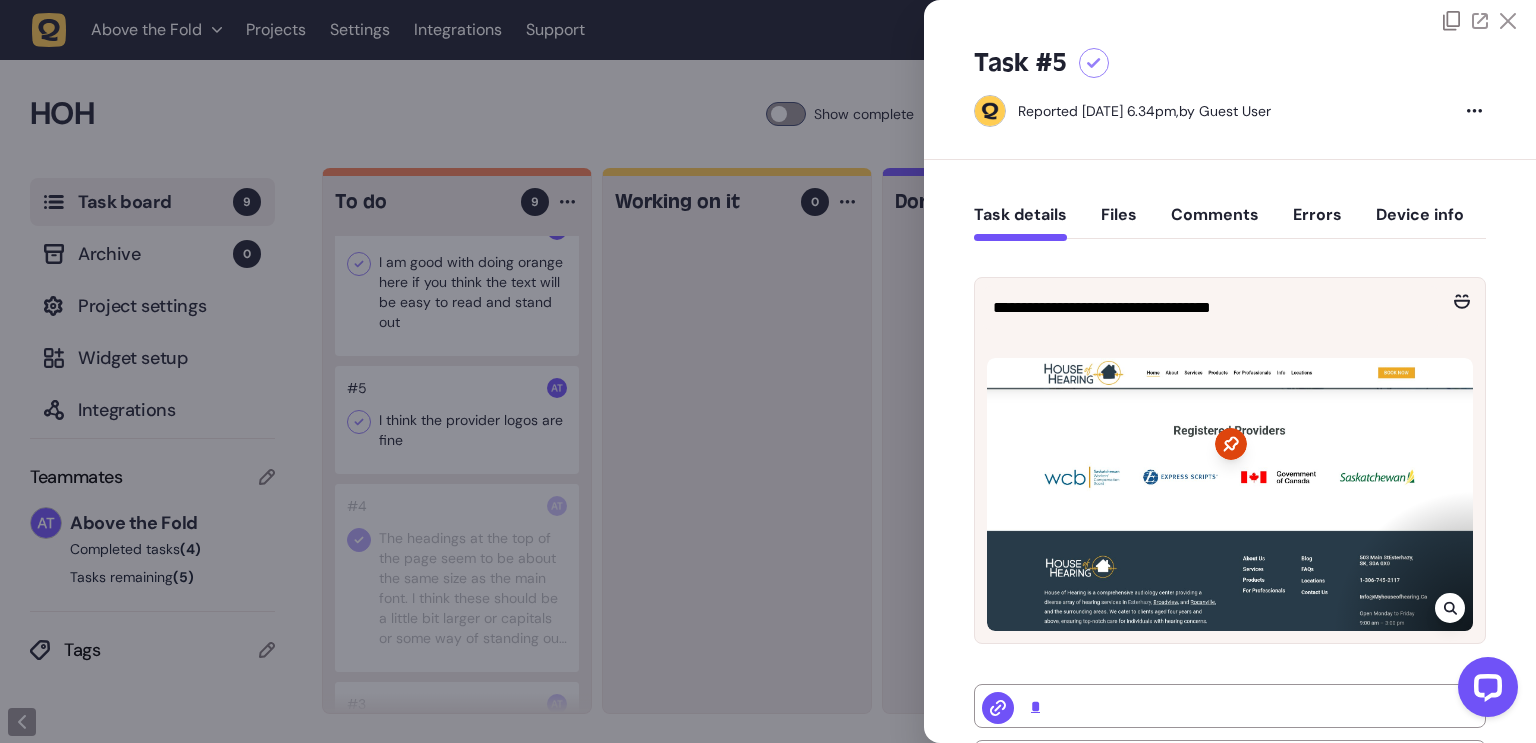 scroll, scrollTop: 11, scrollLeft: 0, axis: vertical 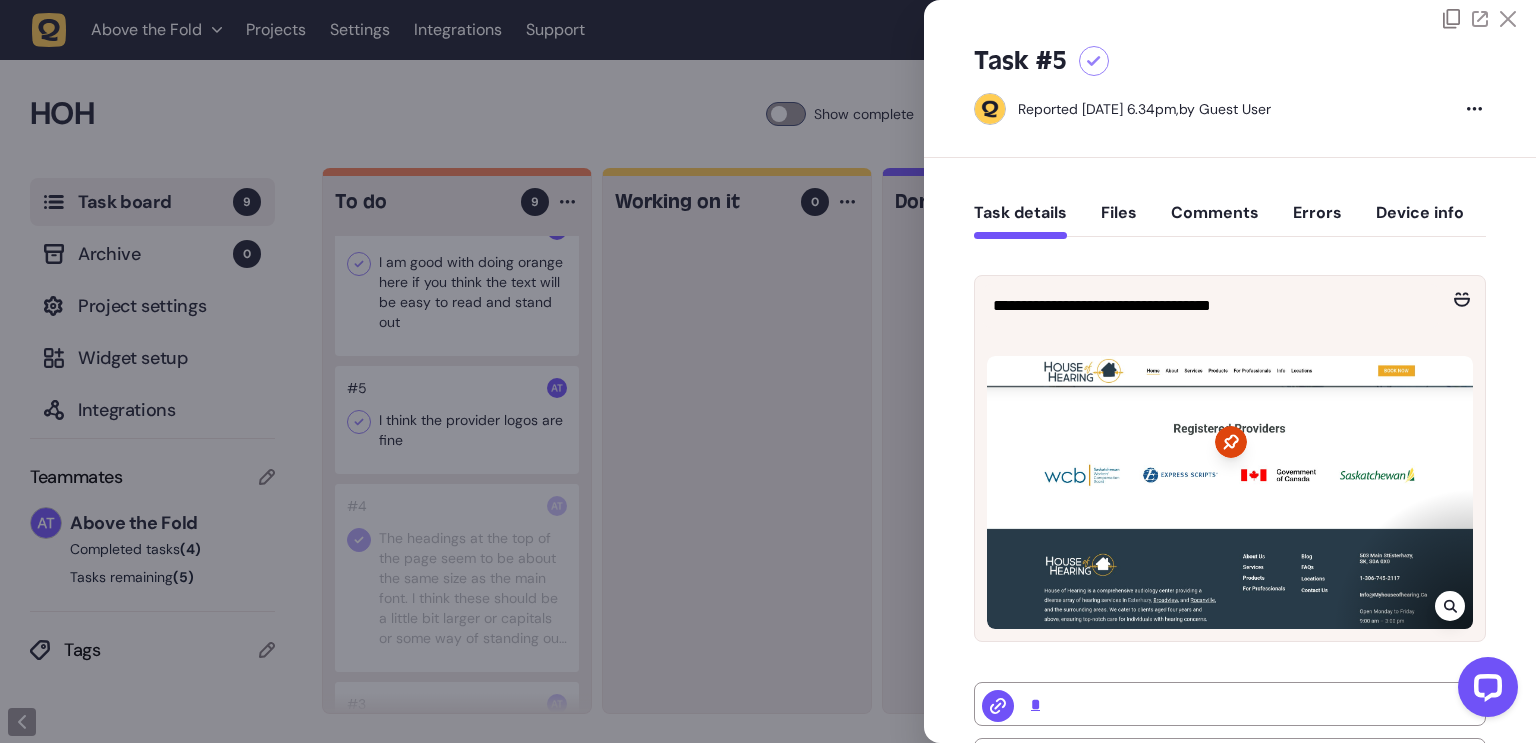 click 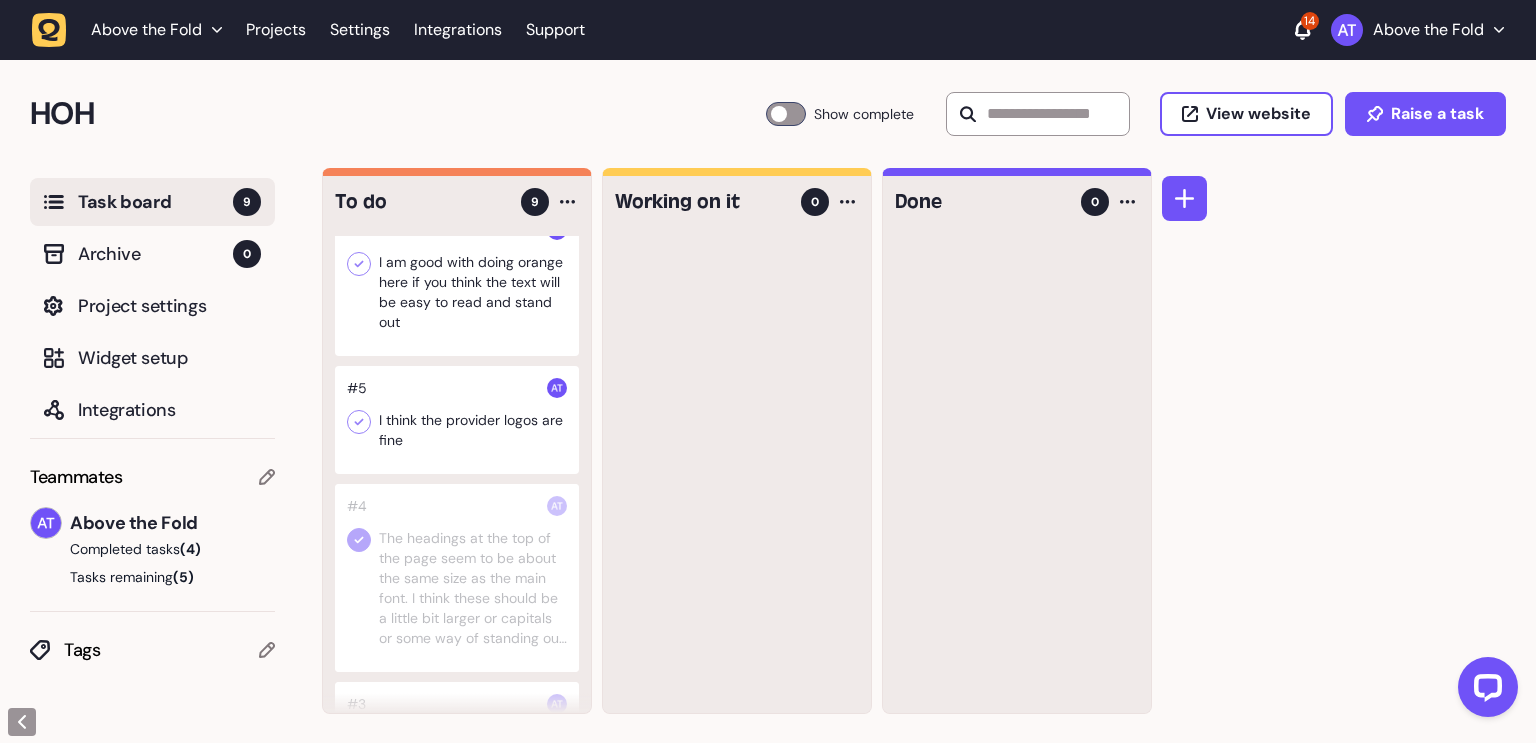 click 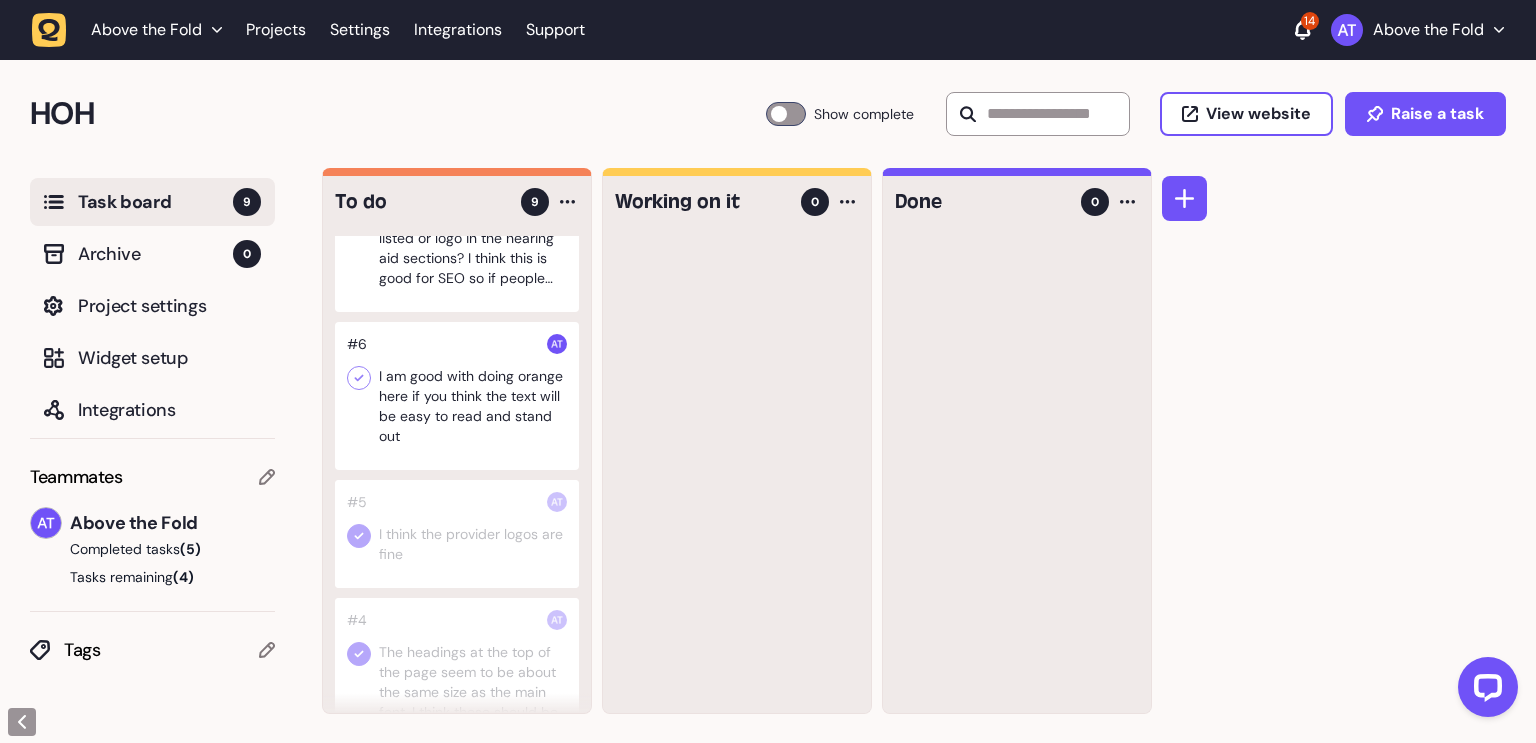 scroll, scrollTop: 502, scrollLeft: 0, axis: vertical 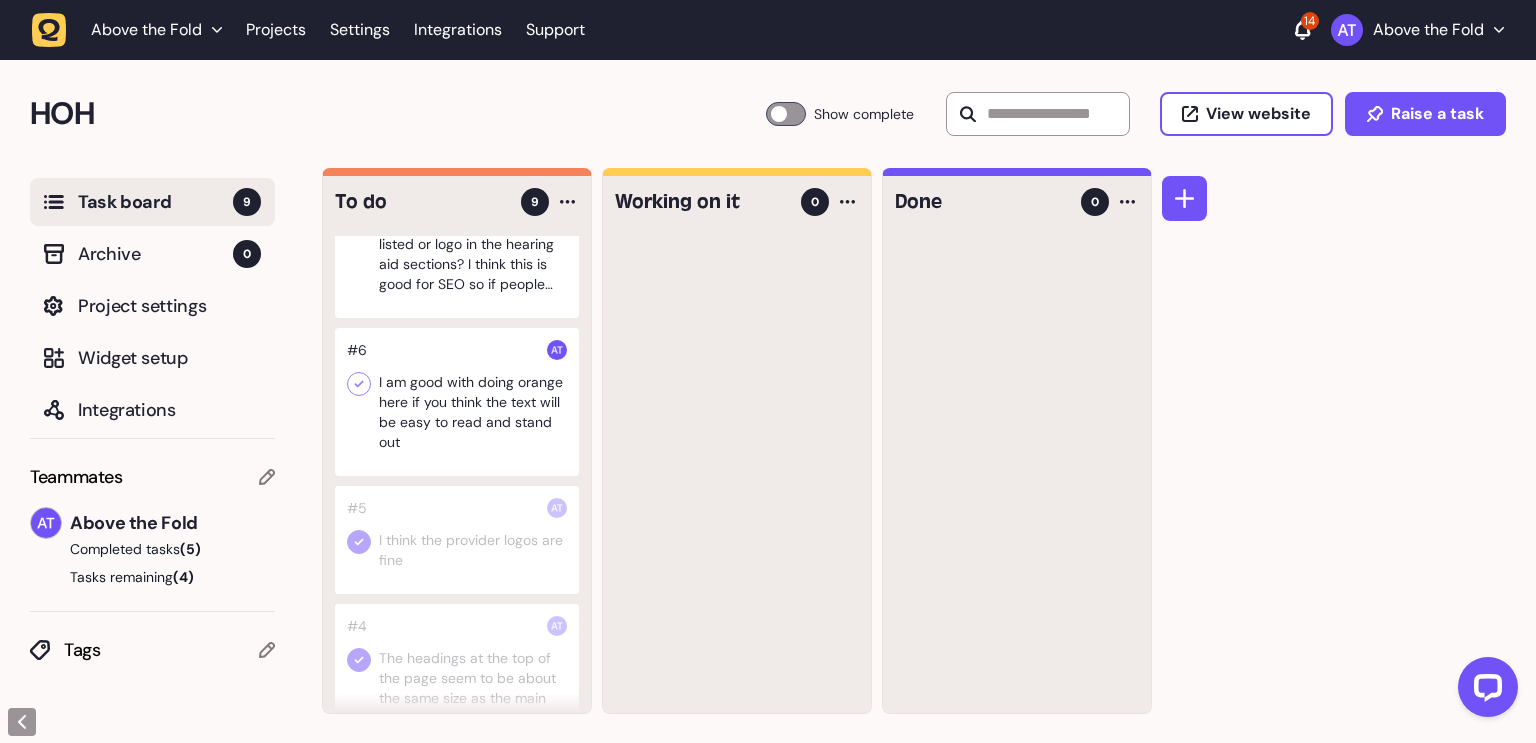 click 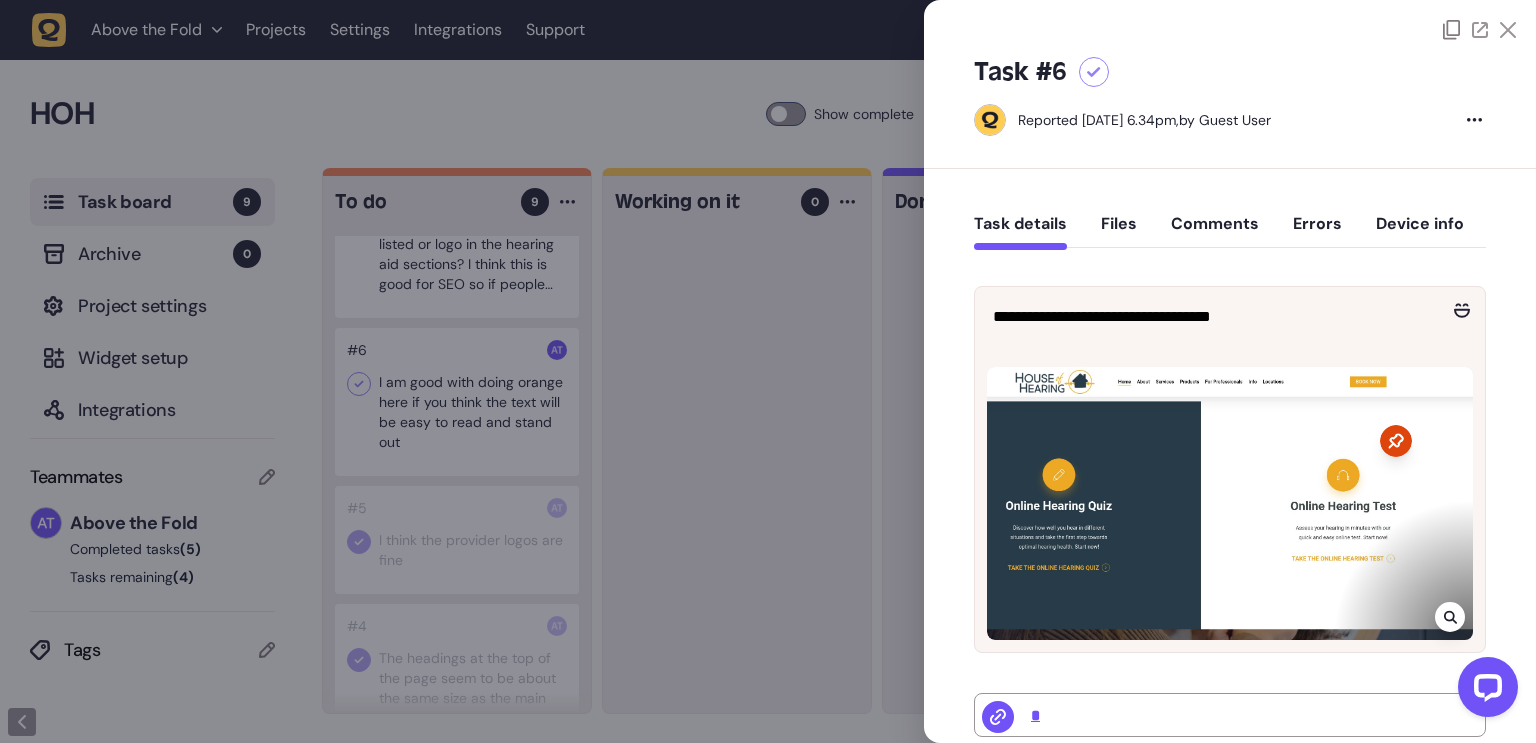 click 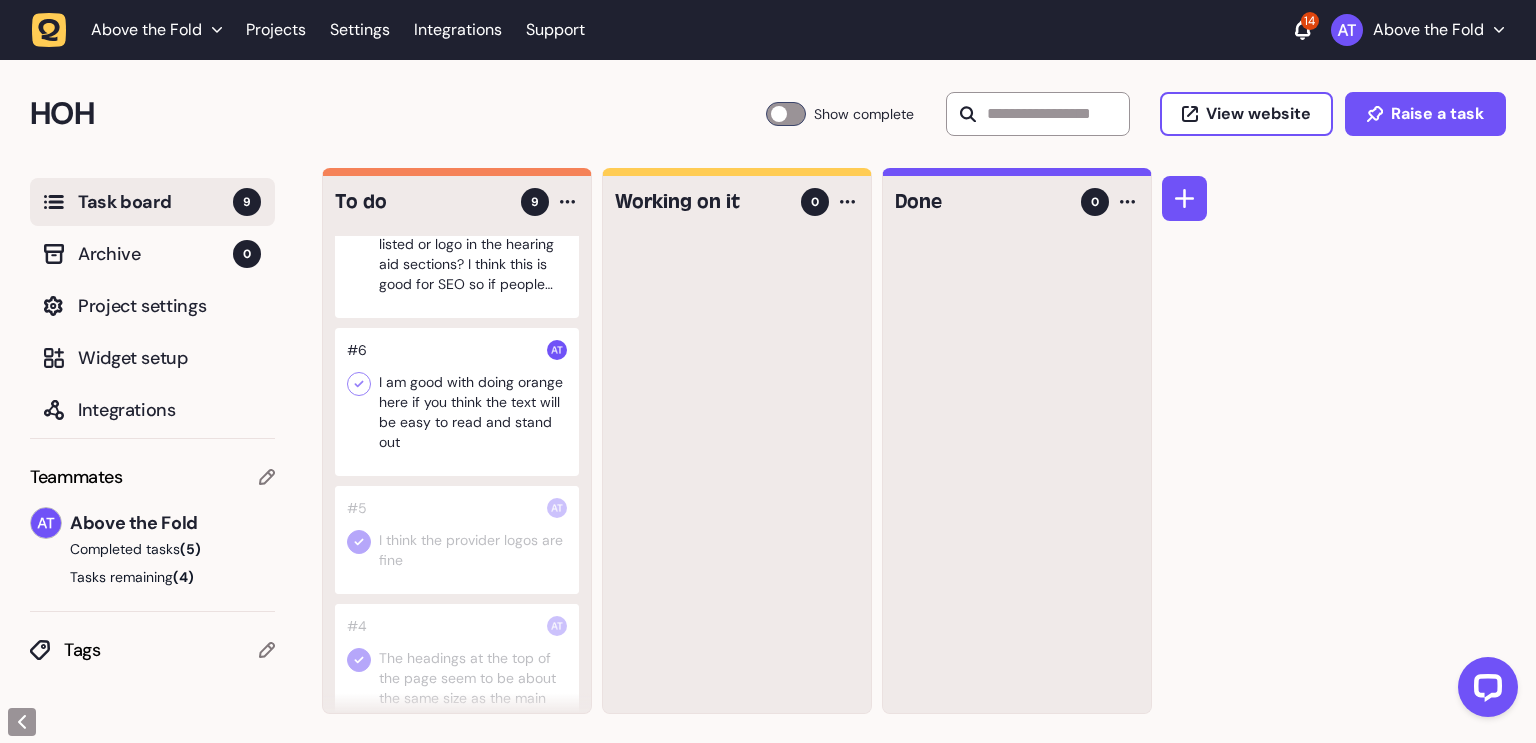 click 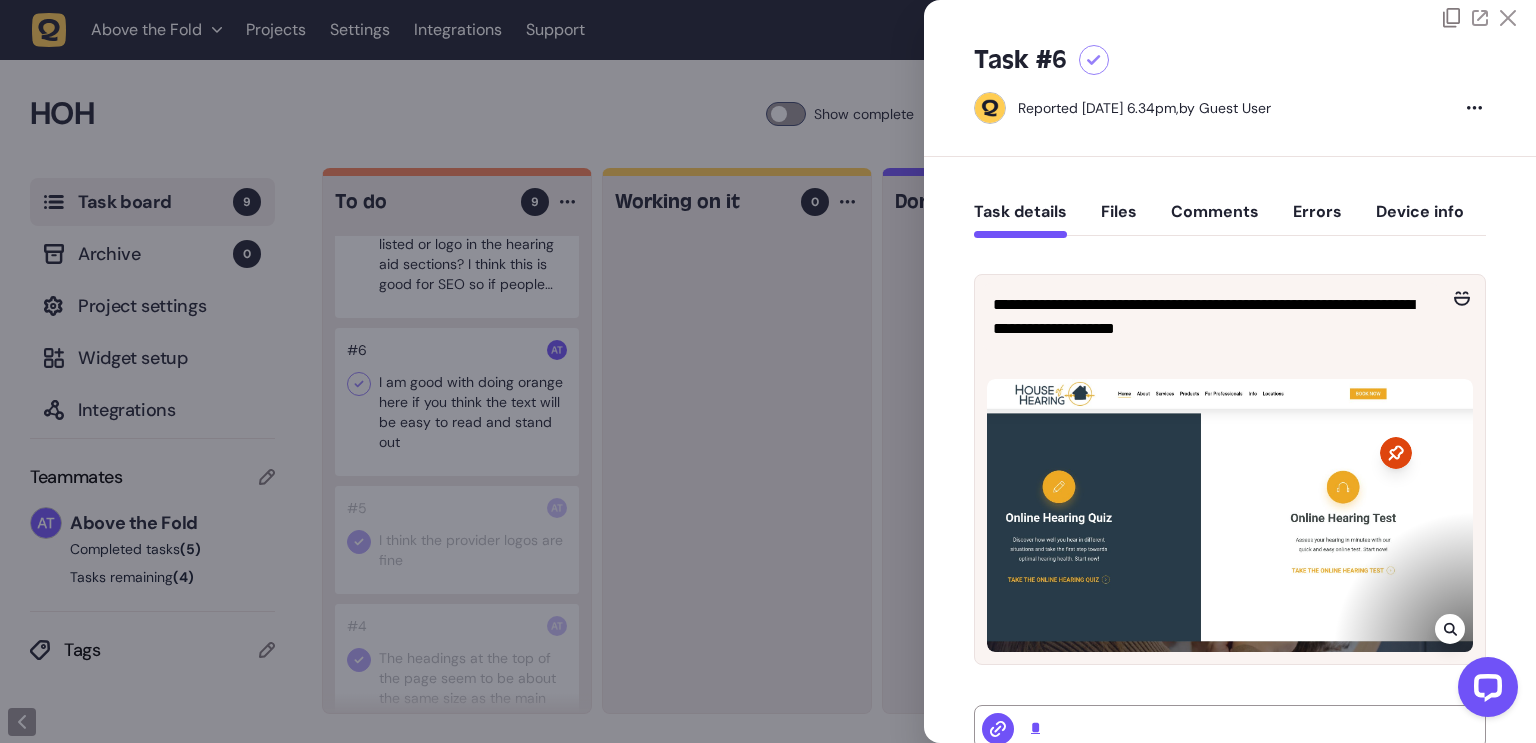 scroll, scrollTop: 14, scrollLeft: 0, axis: vertical 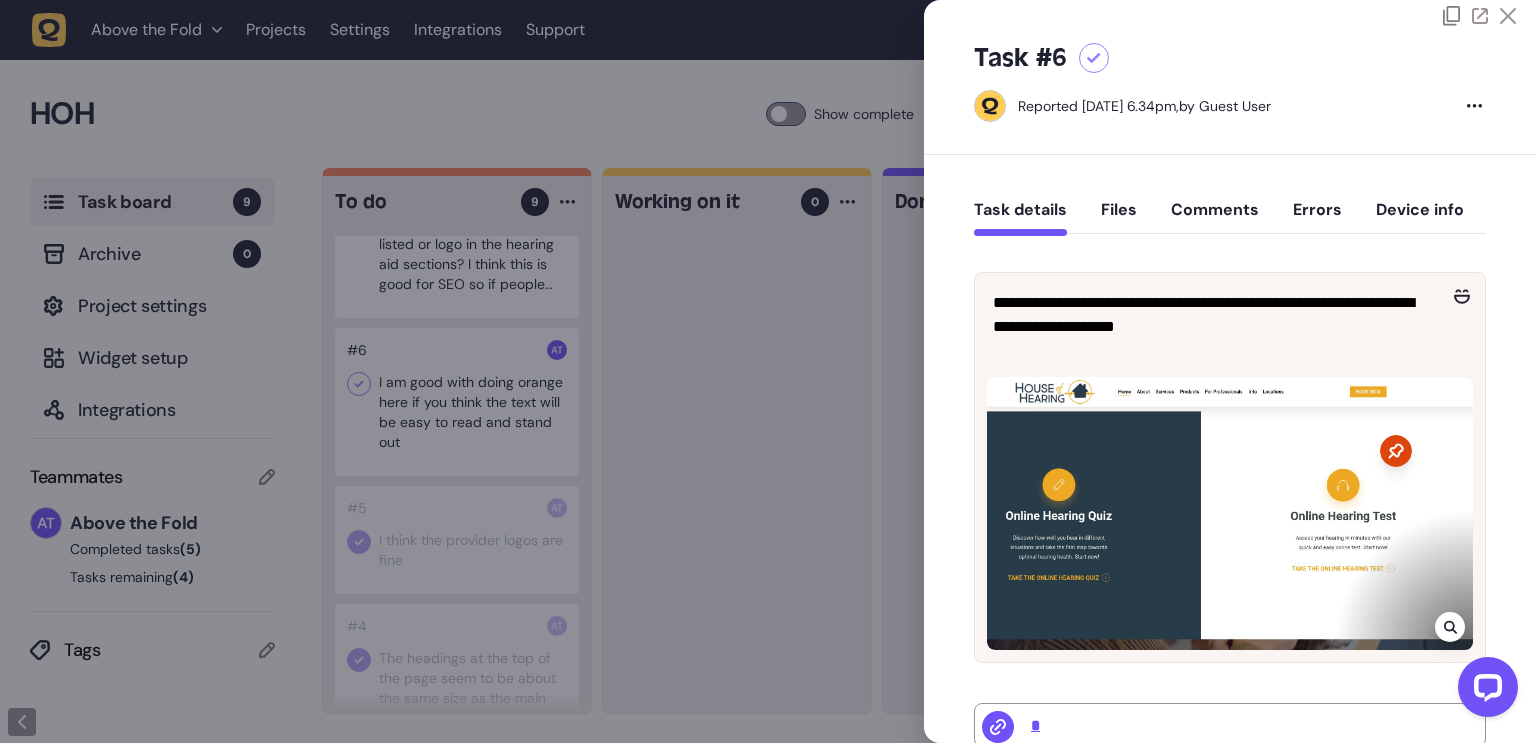click 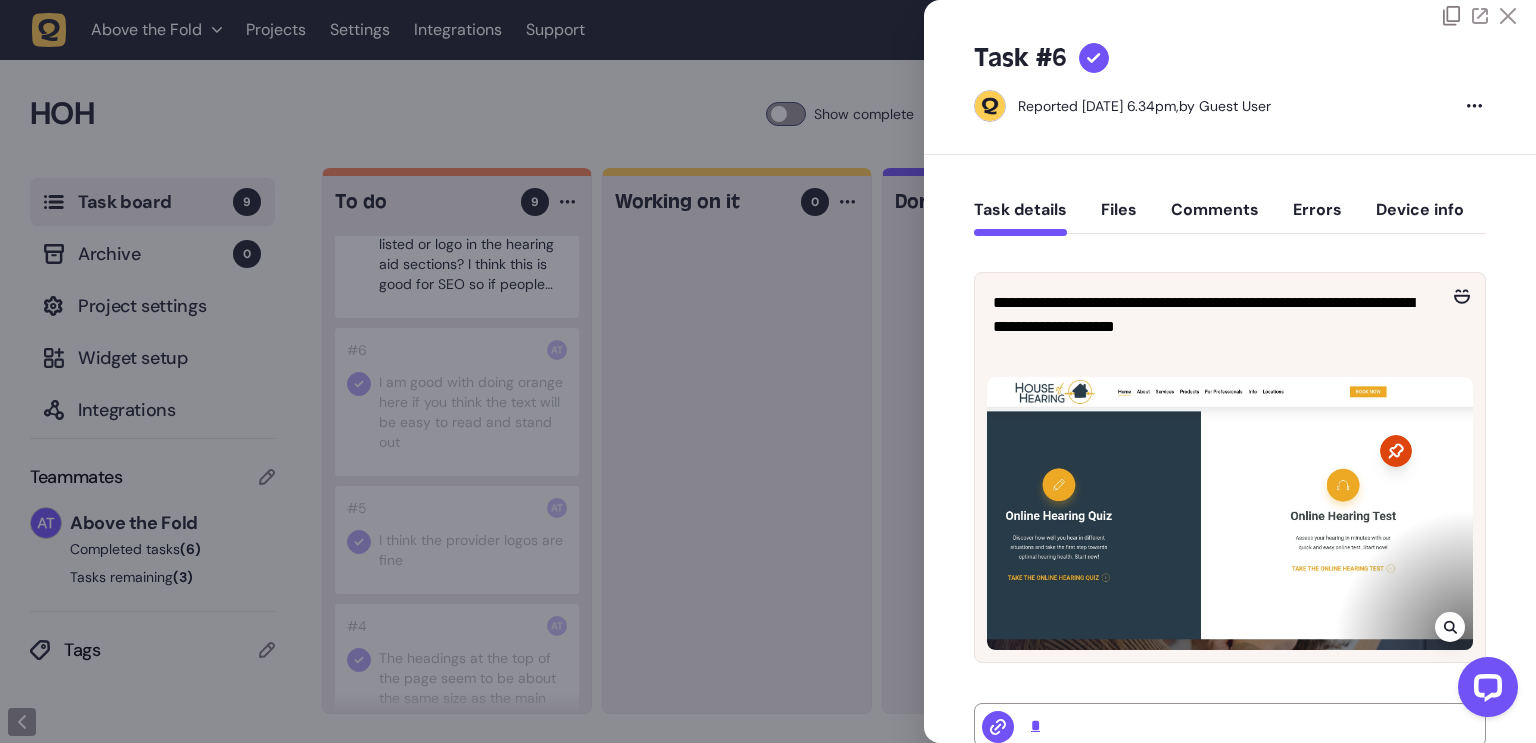 click 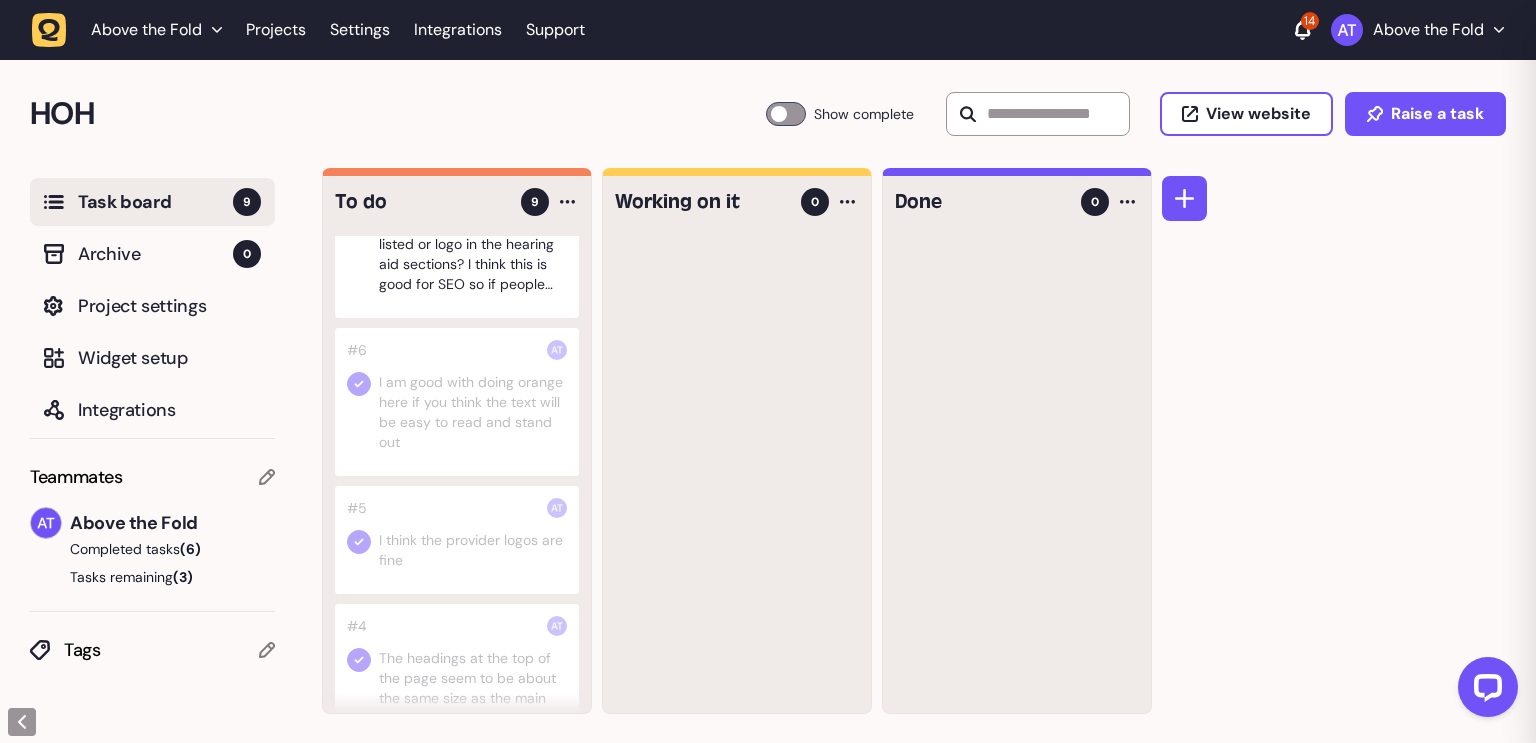 scroll, scrollTop: 12, scrollLeft: 0, axis: vertical 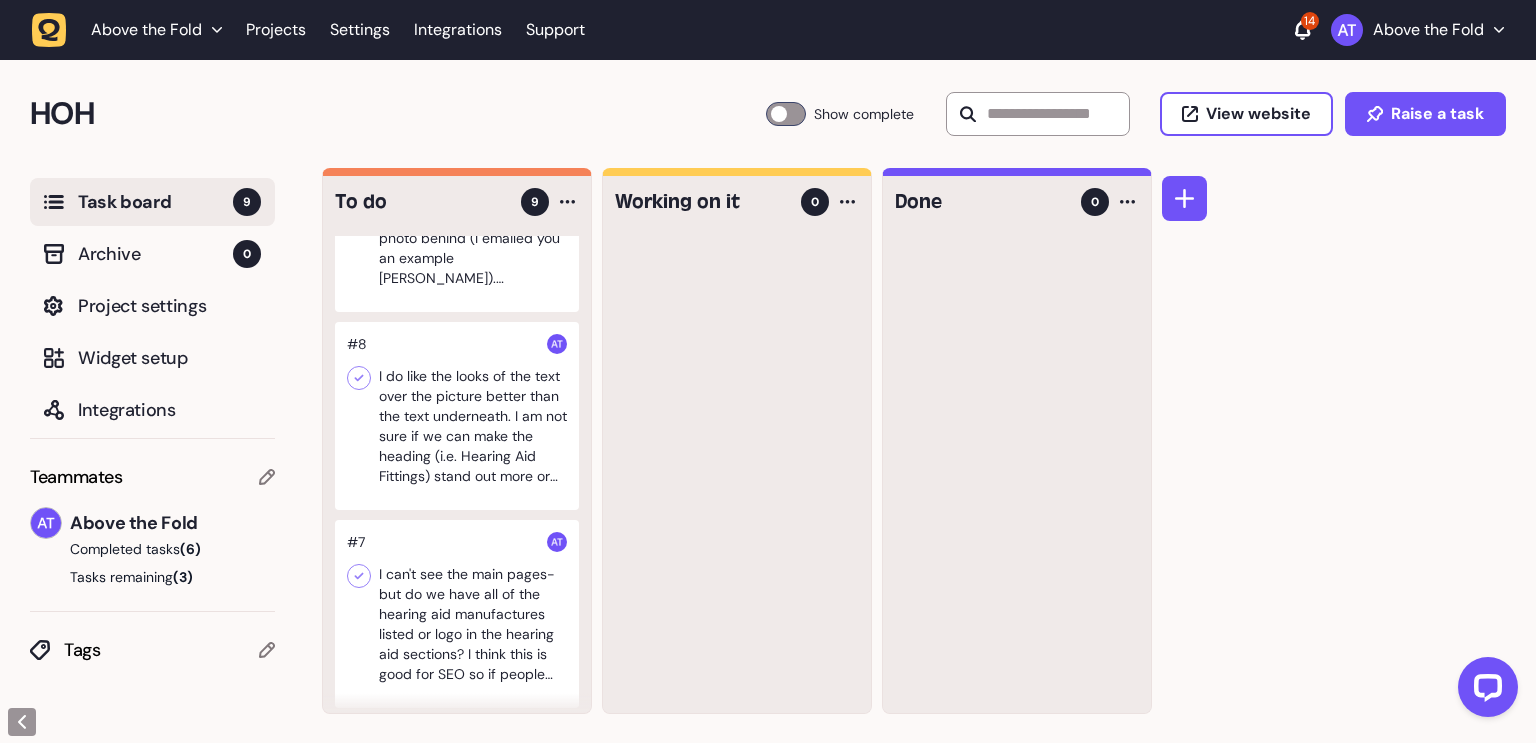 click 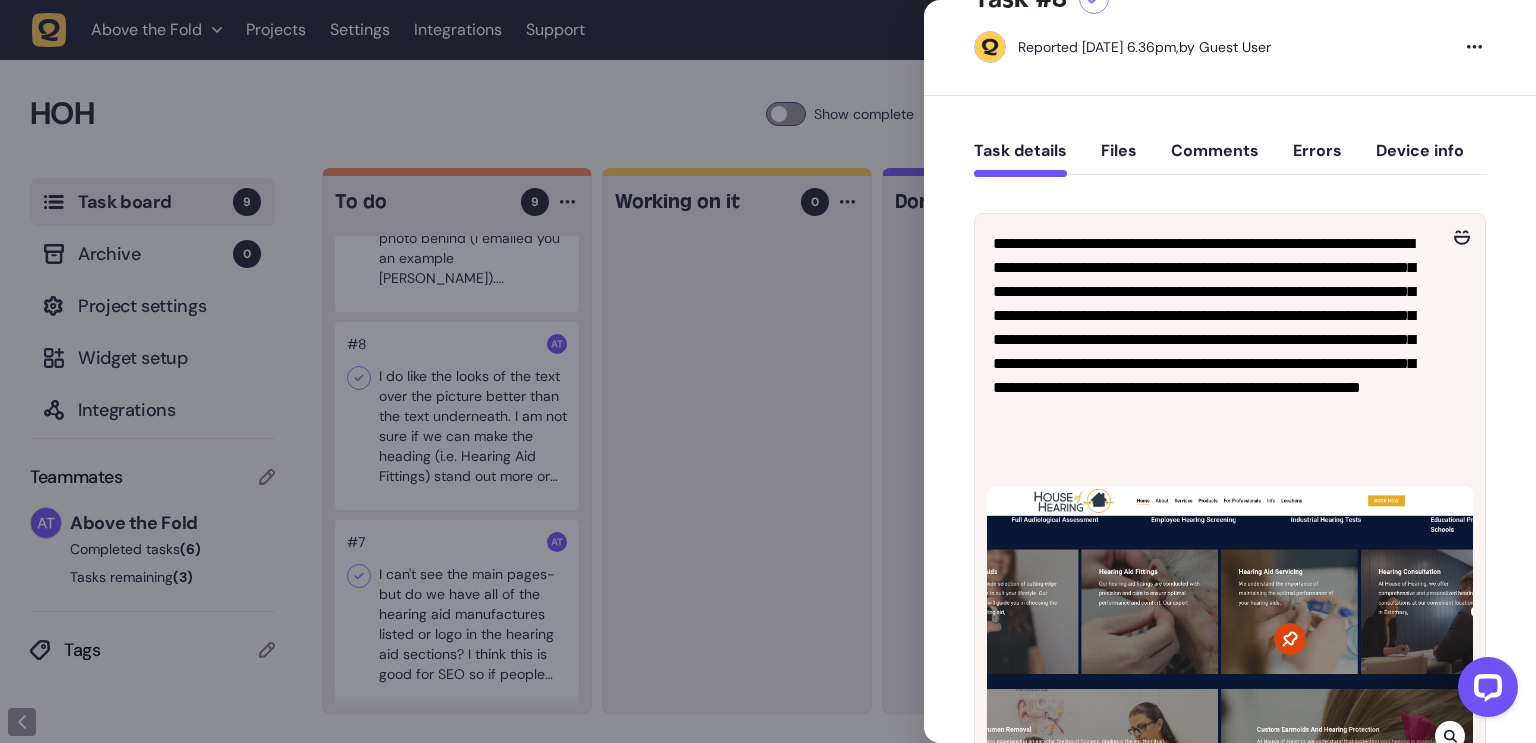 scroll, scrollTop: 80, scrollLeft: 0, axis: vertical 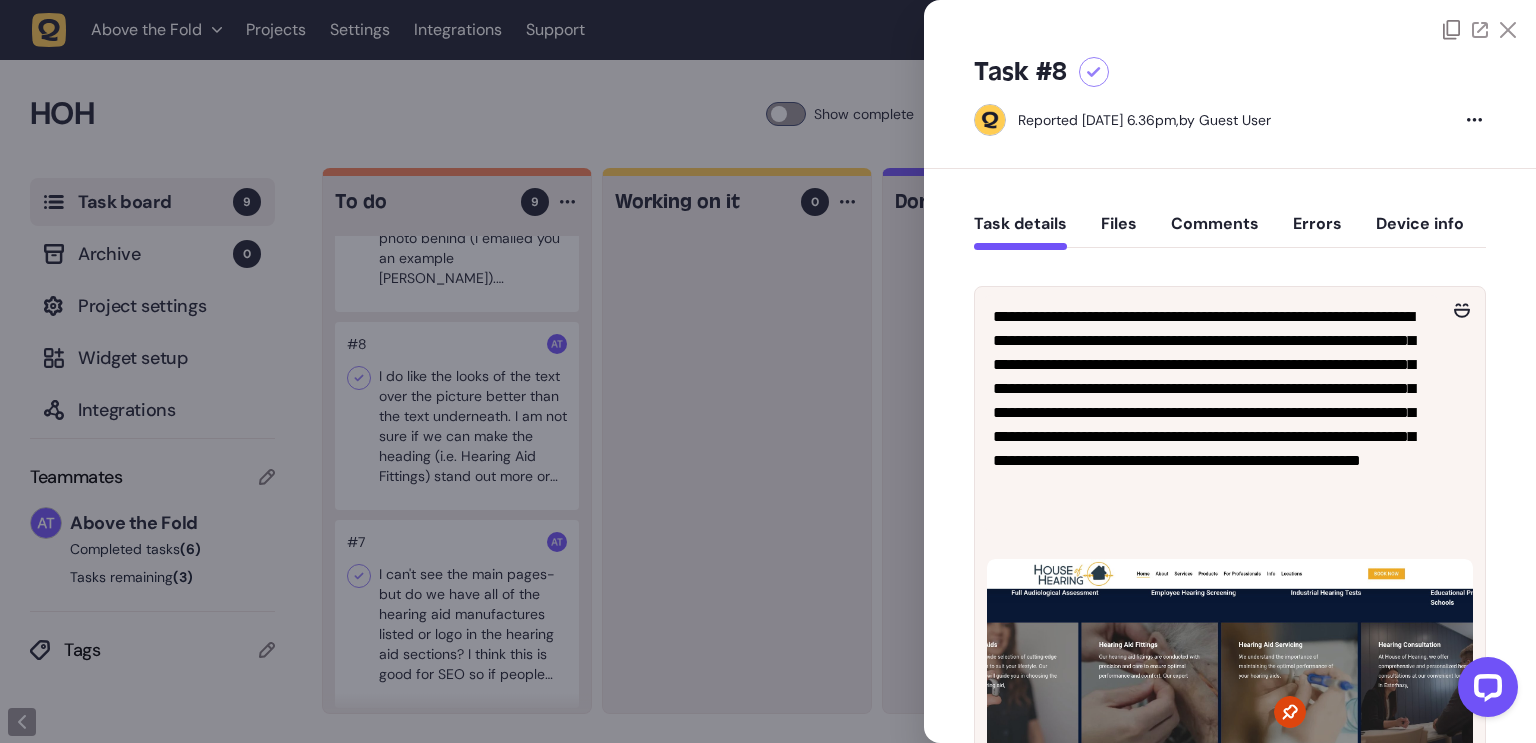 click 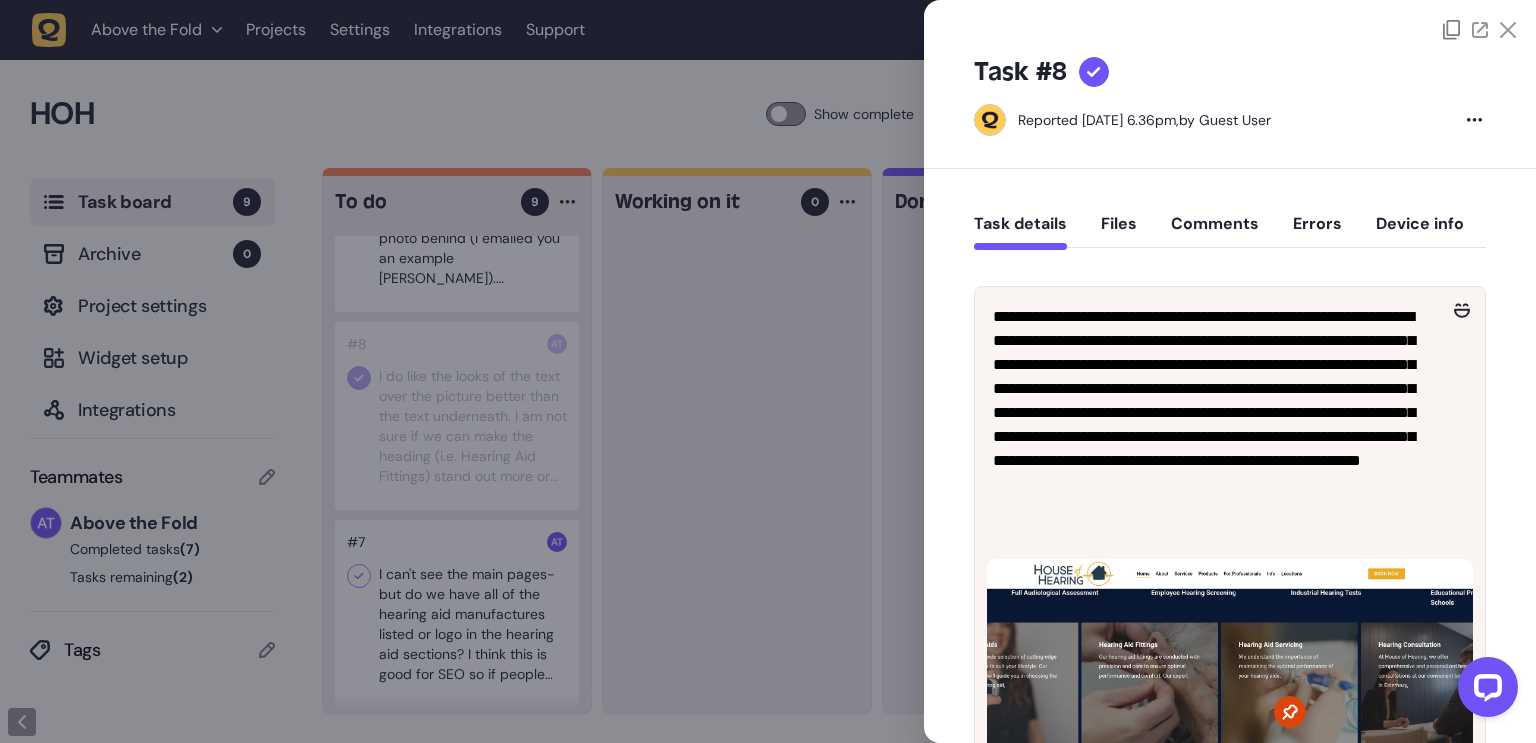 click 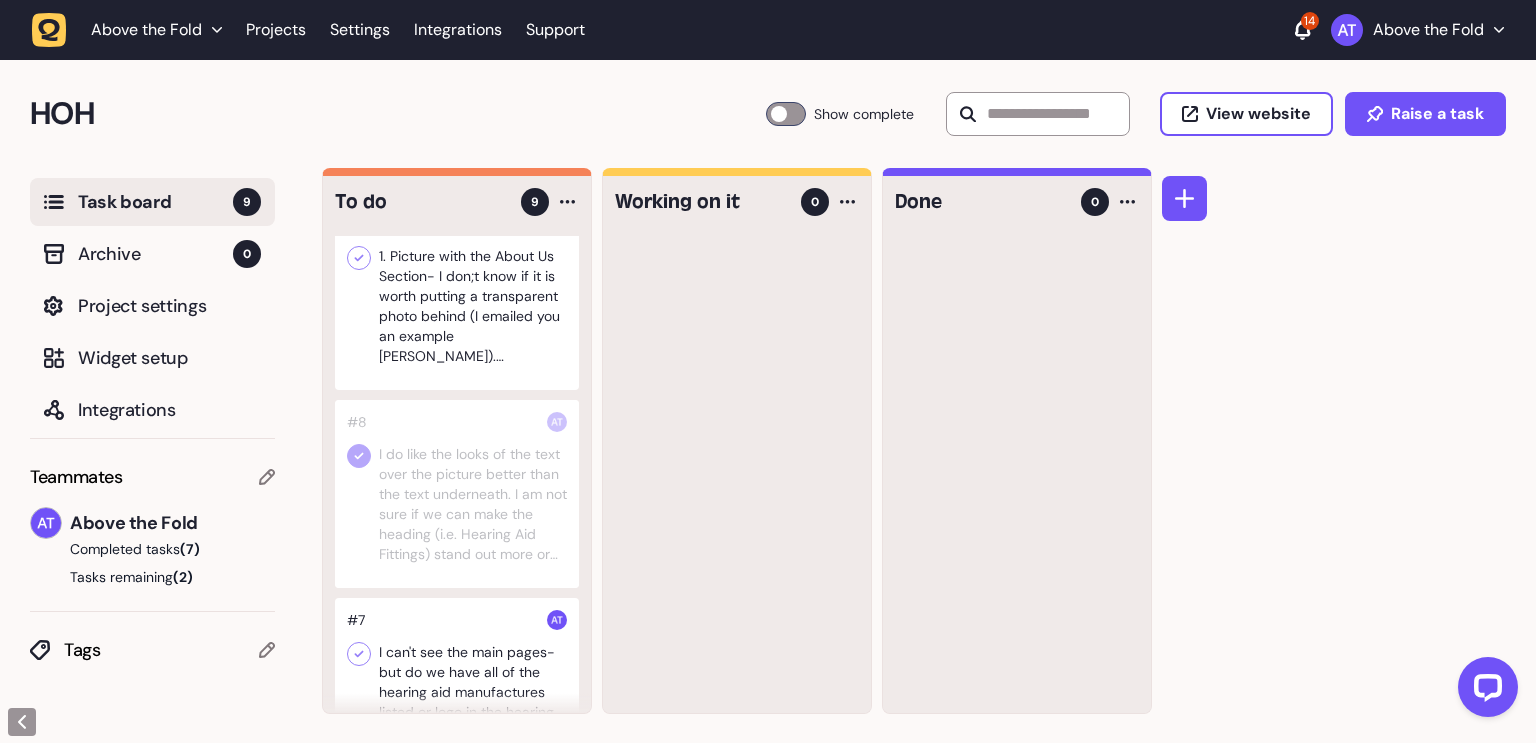 scroll, scrollTop: 0, scrollLeft: 0, axis: both 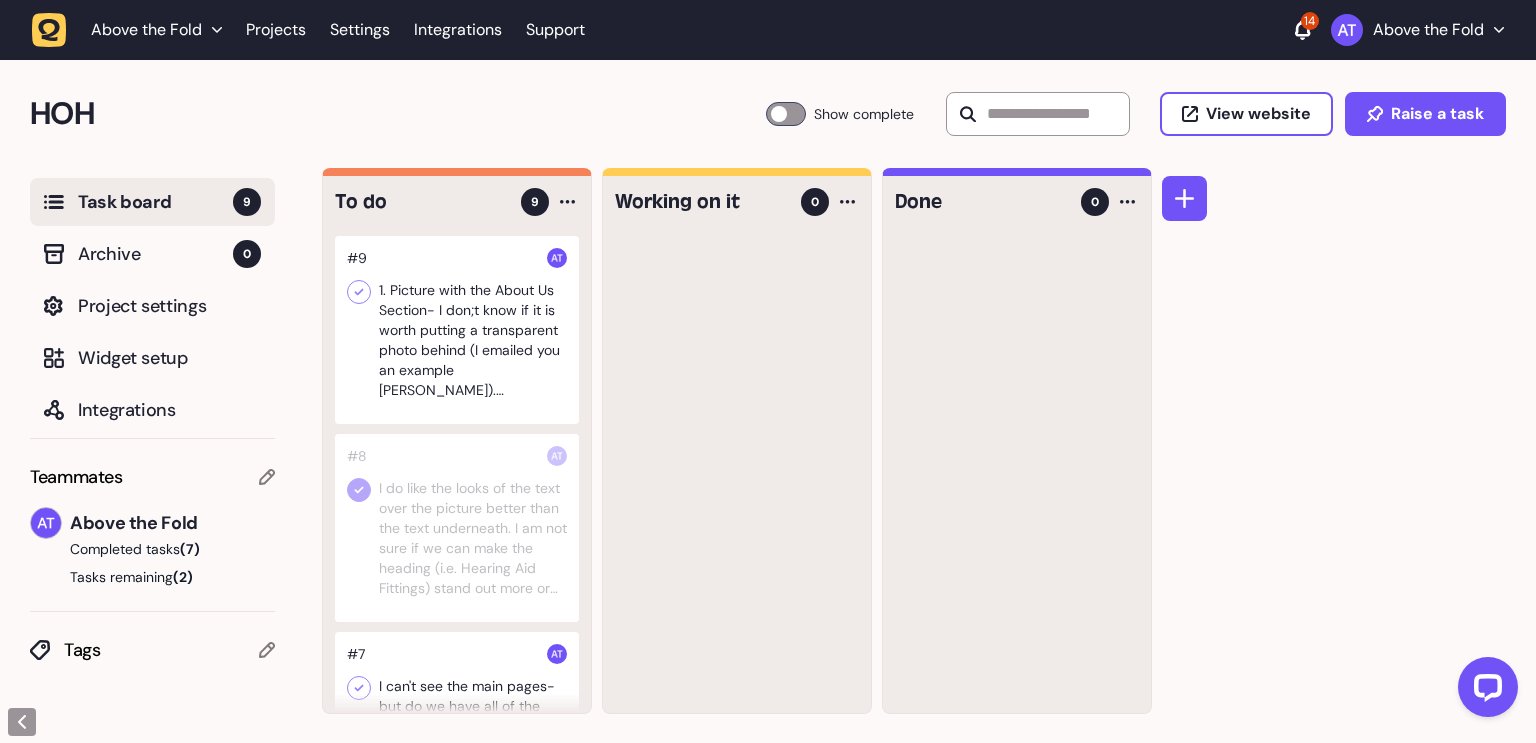 click 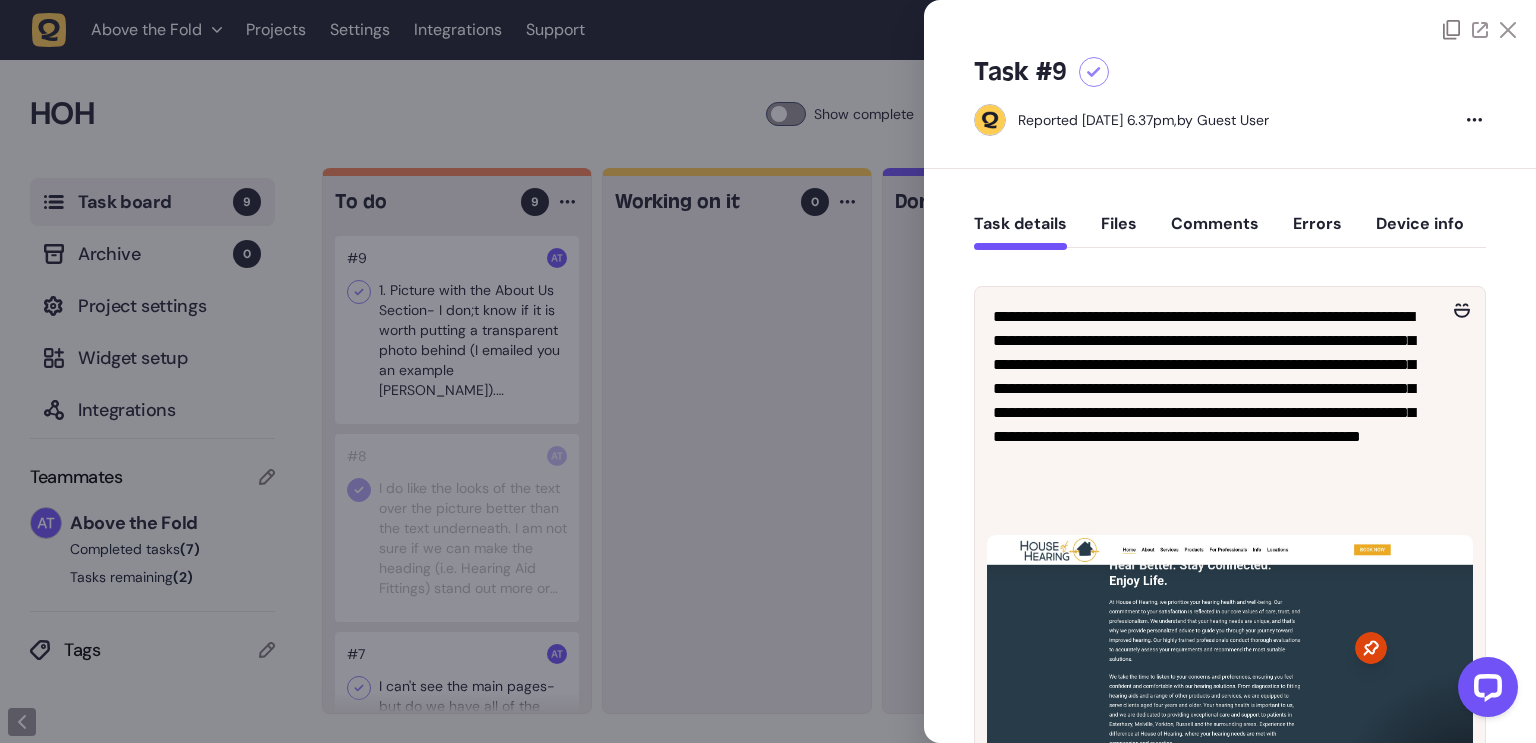 click 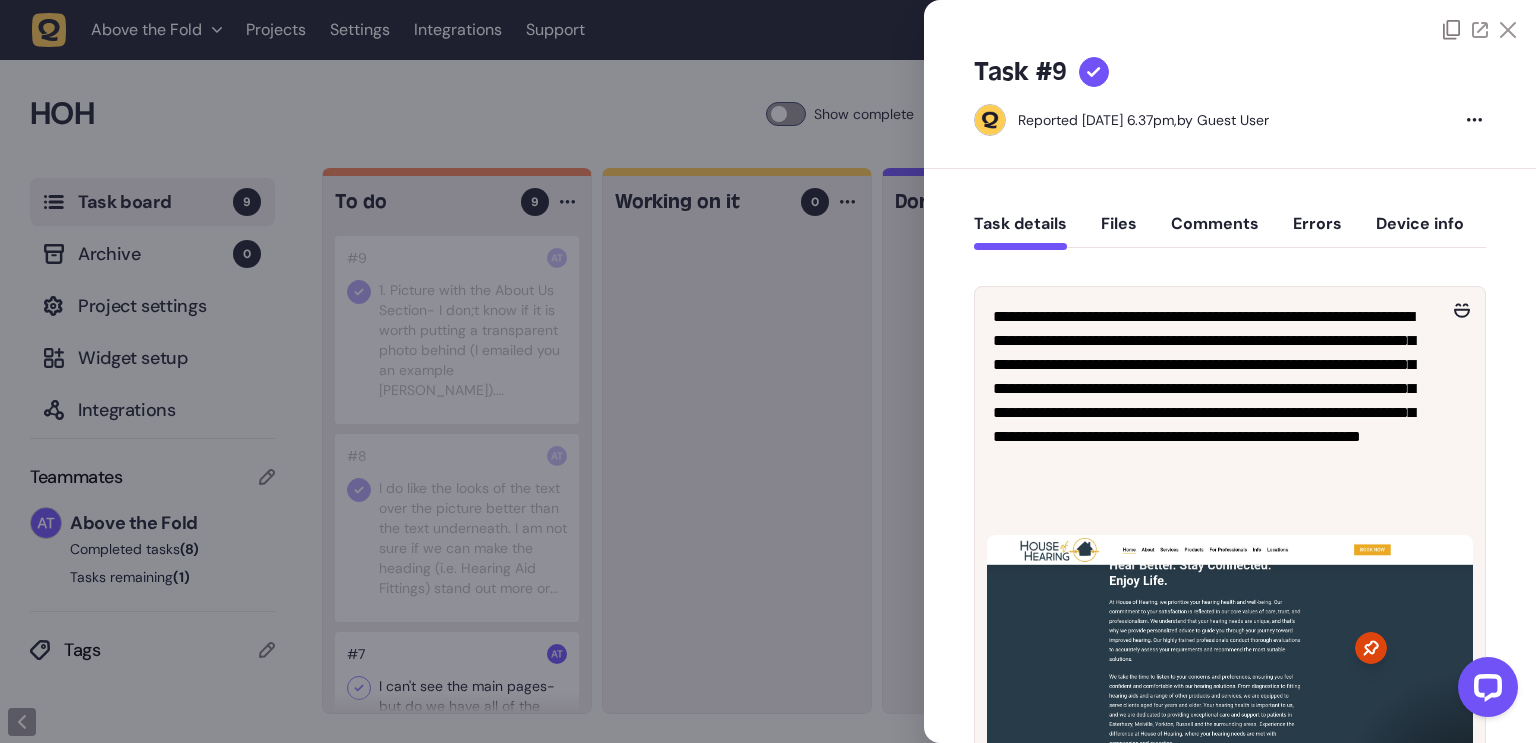 click 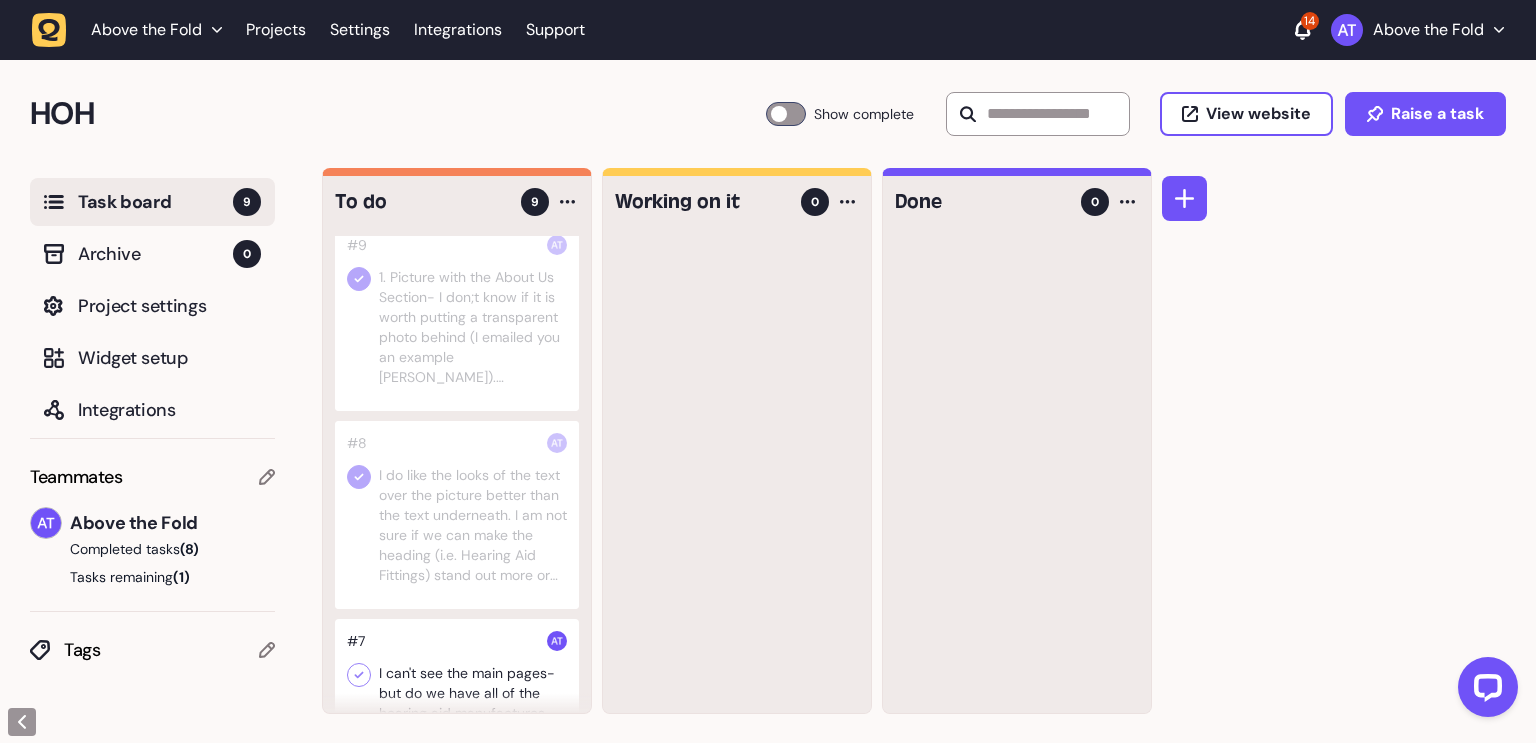 scroll, scrollTop: 16, scrollLeft: 0, axis: vertical 